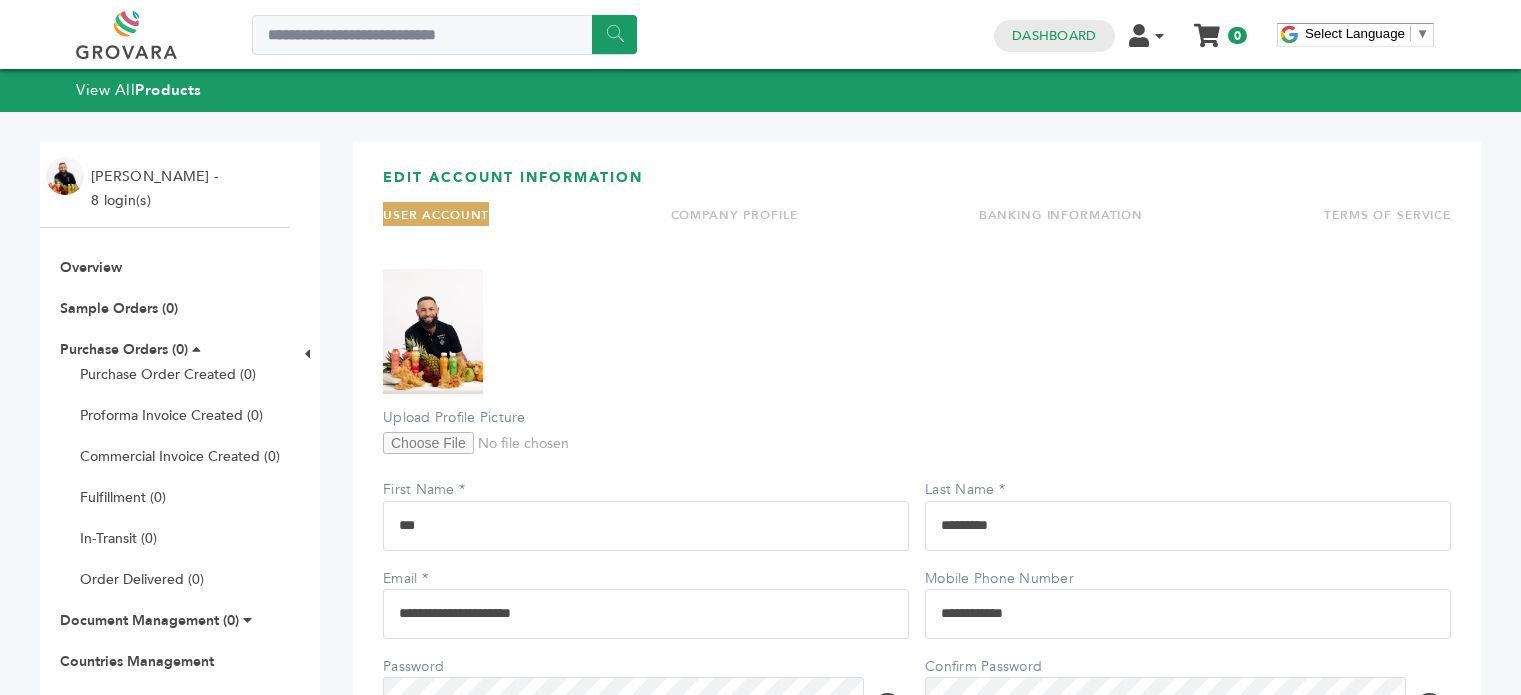 scroll, scrollTop: 0, scrollLeft: 0, axis: both 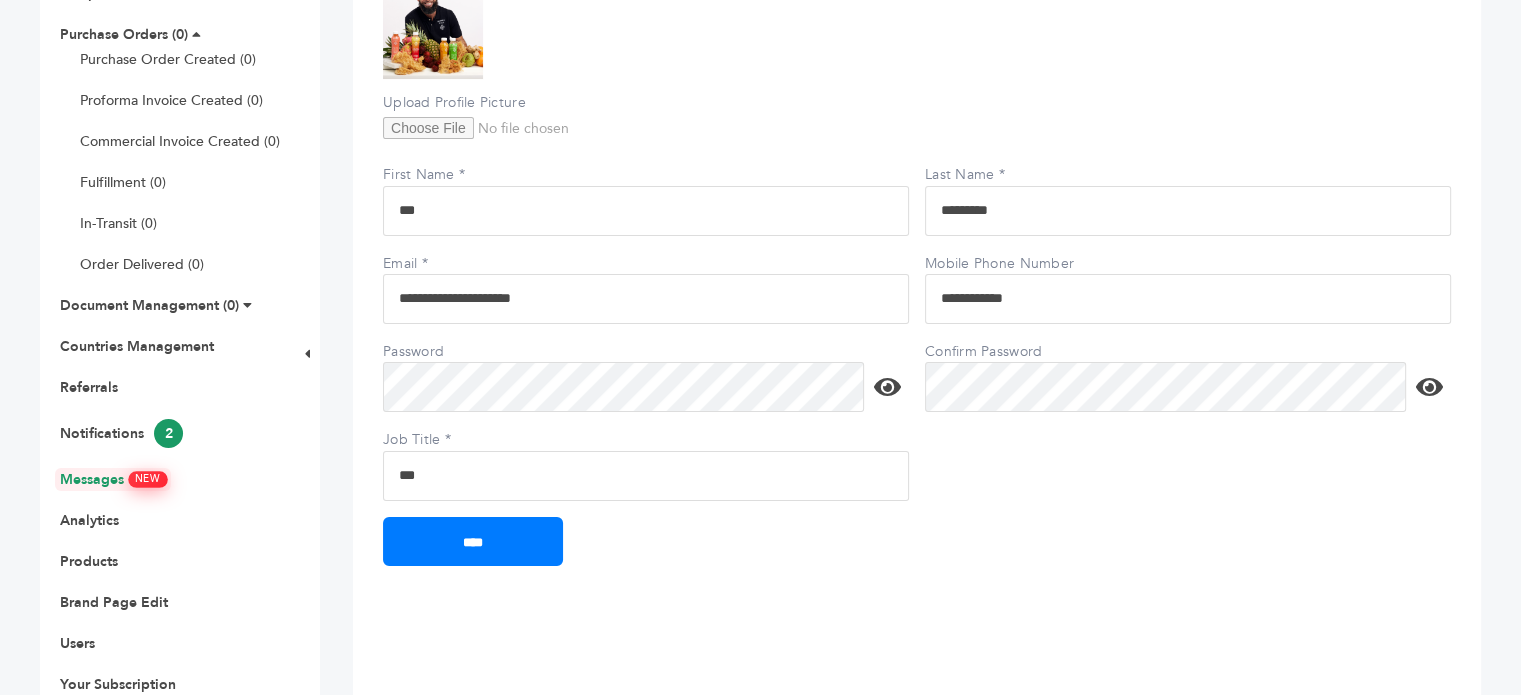 click on "Messages
NEW" at bounding box center [113, 479] 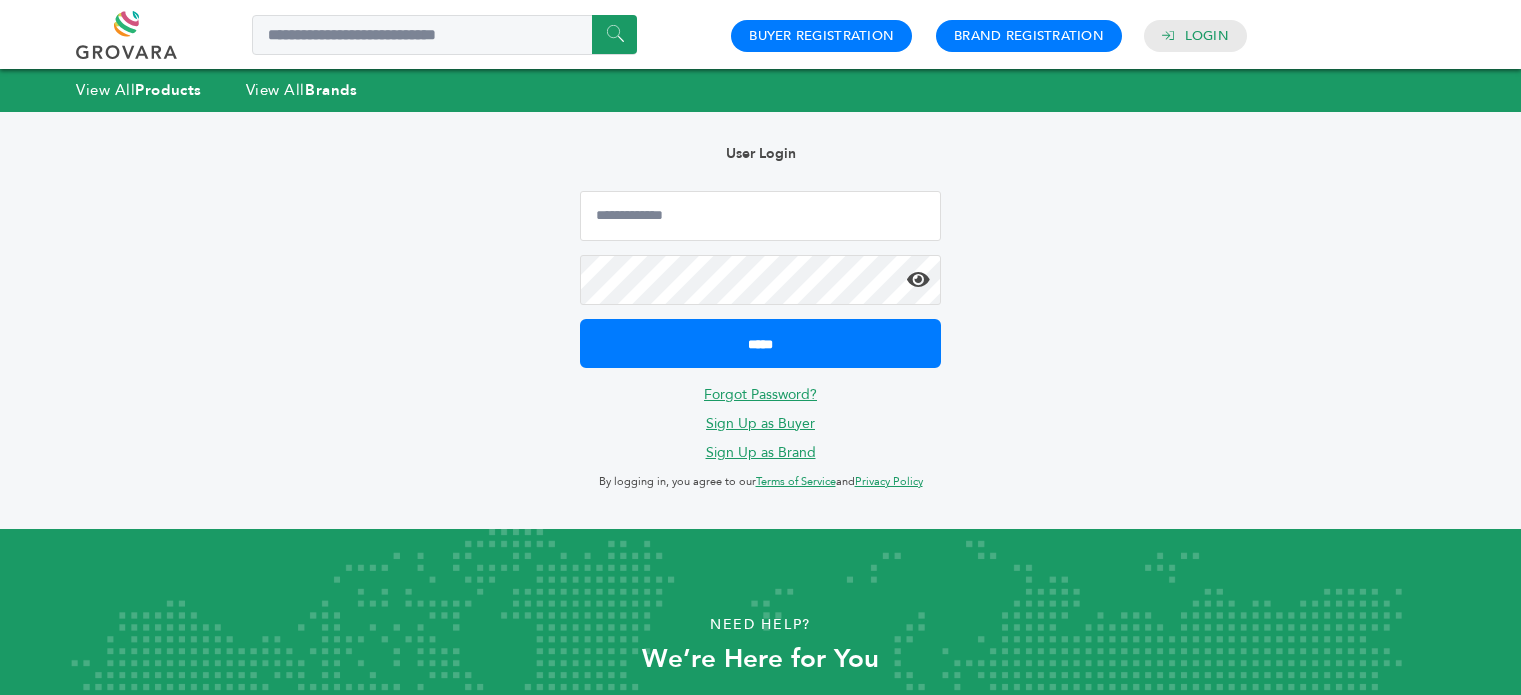 scroll, scrollTop: 0, scrollLeft: 0, axis: both 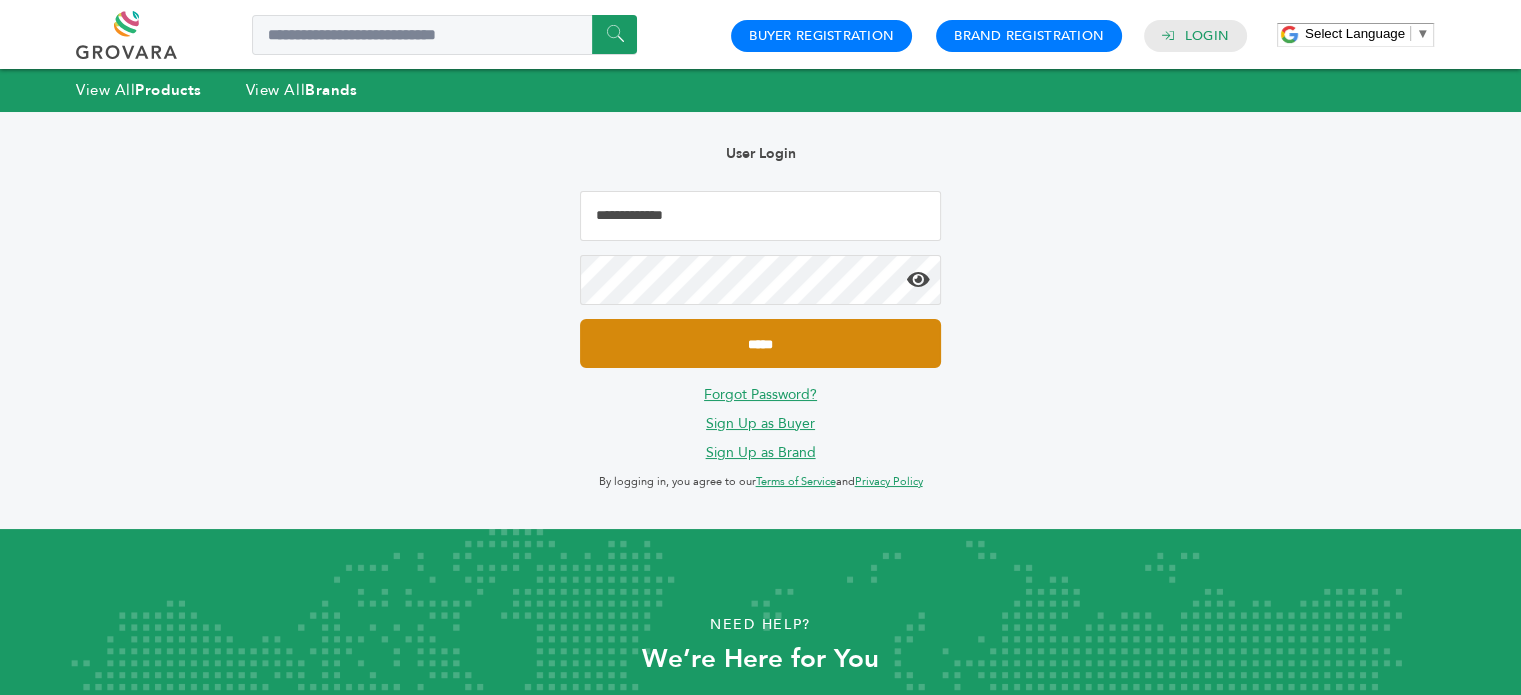 type on "**********" 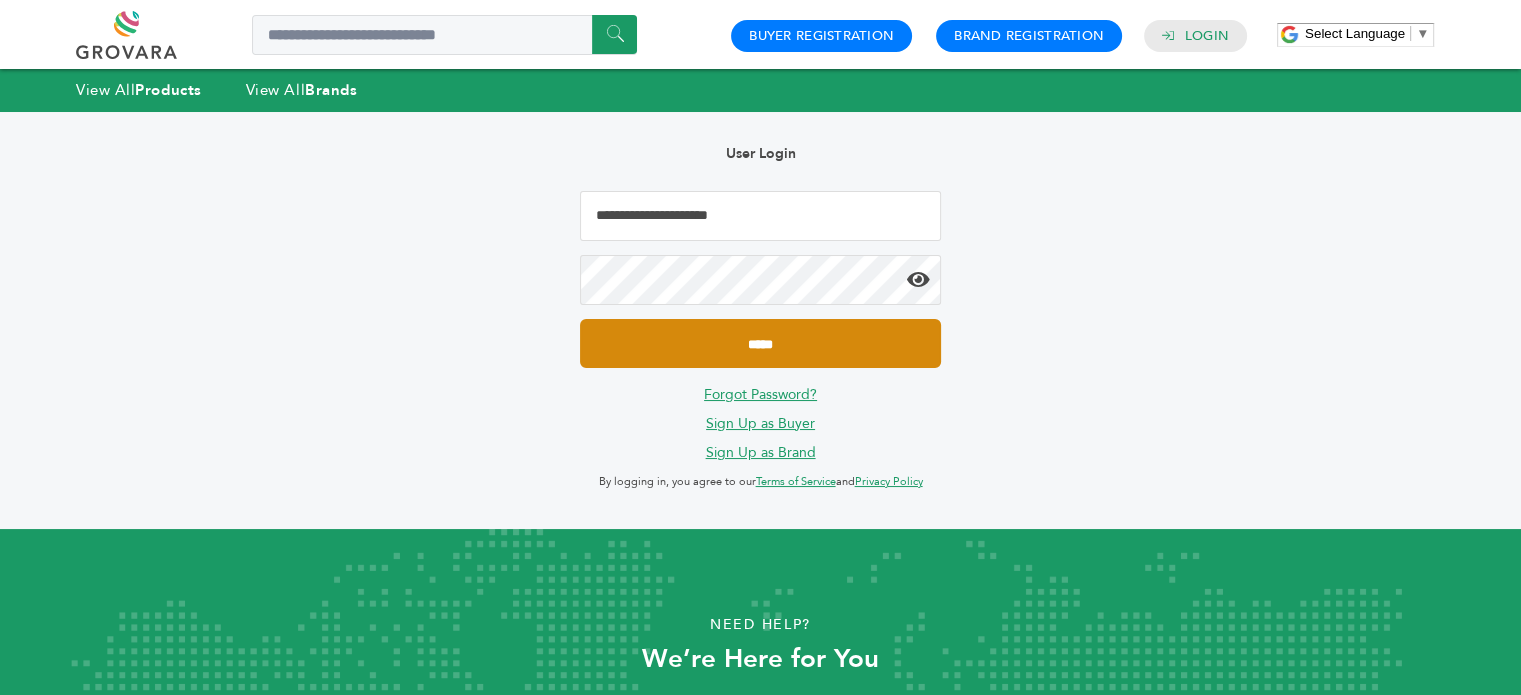 click on "*****" at bounding box center (760, 343) 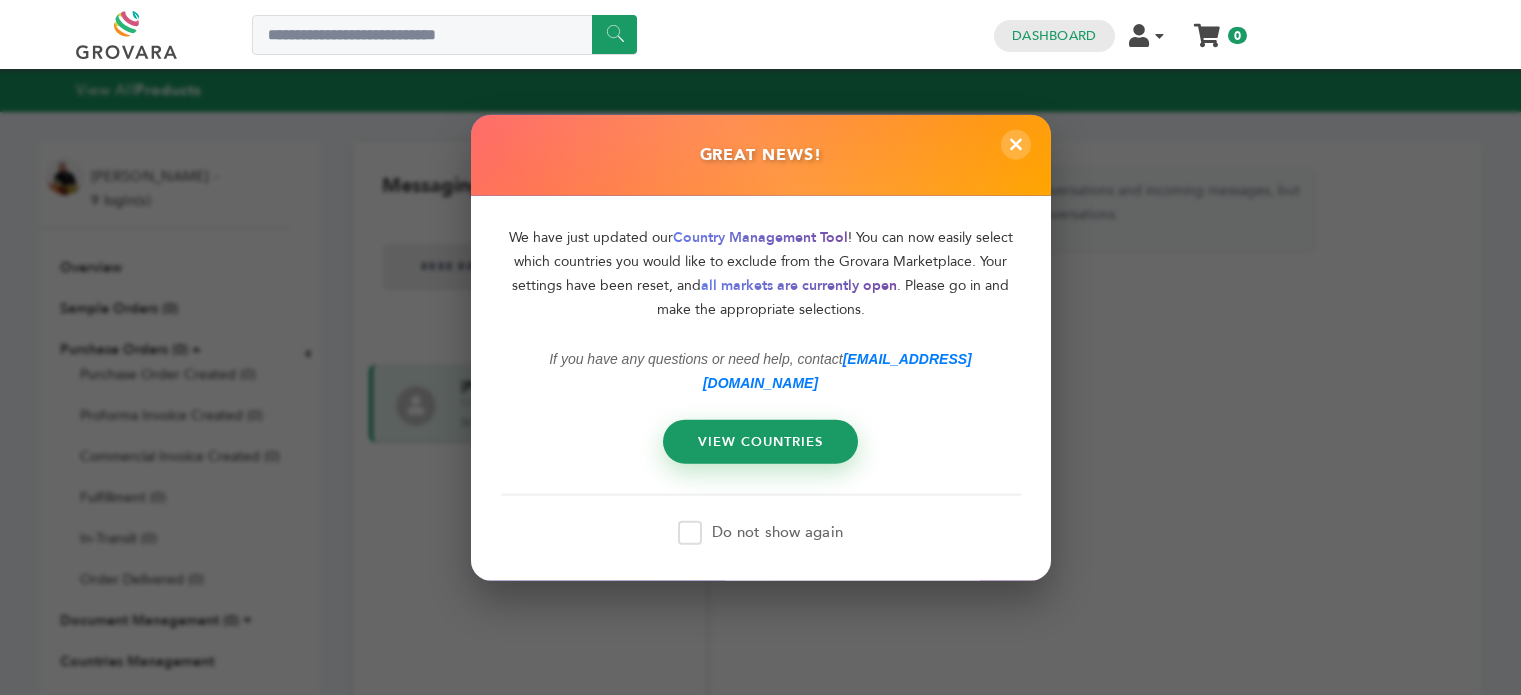 scroll, scrollTop: 0, scrollLeft: 0, axis: both 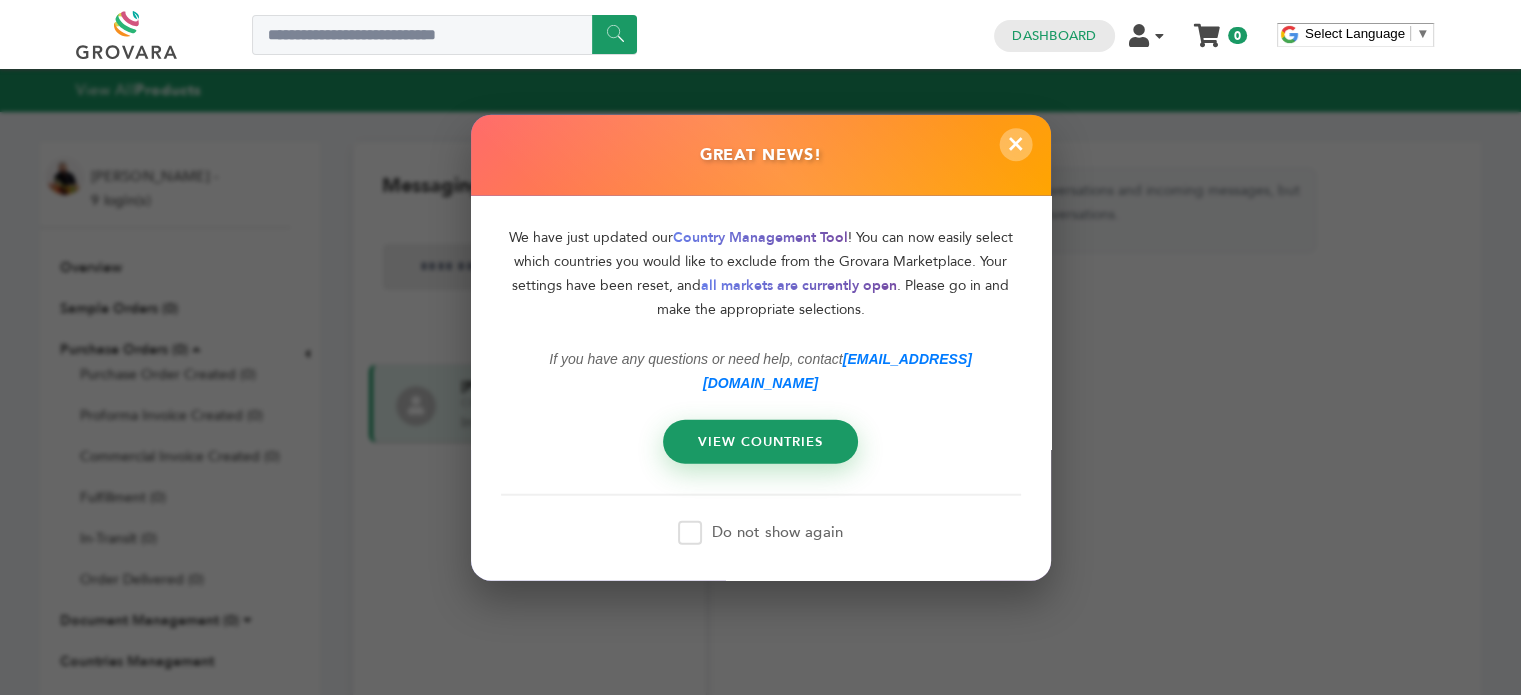 click on "×" at bounding box center [1015, 144] 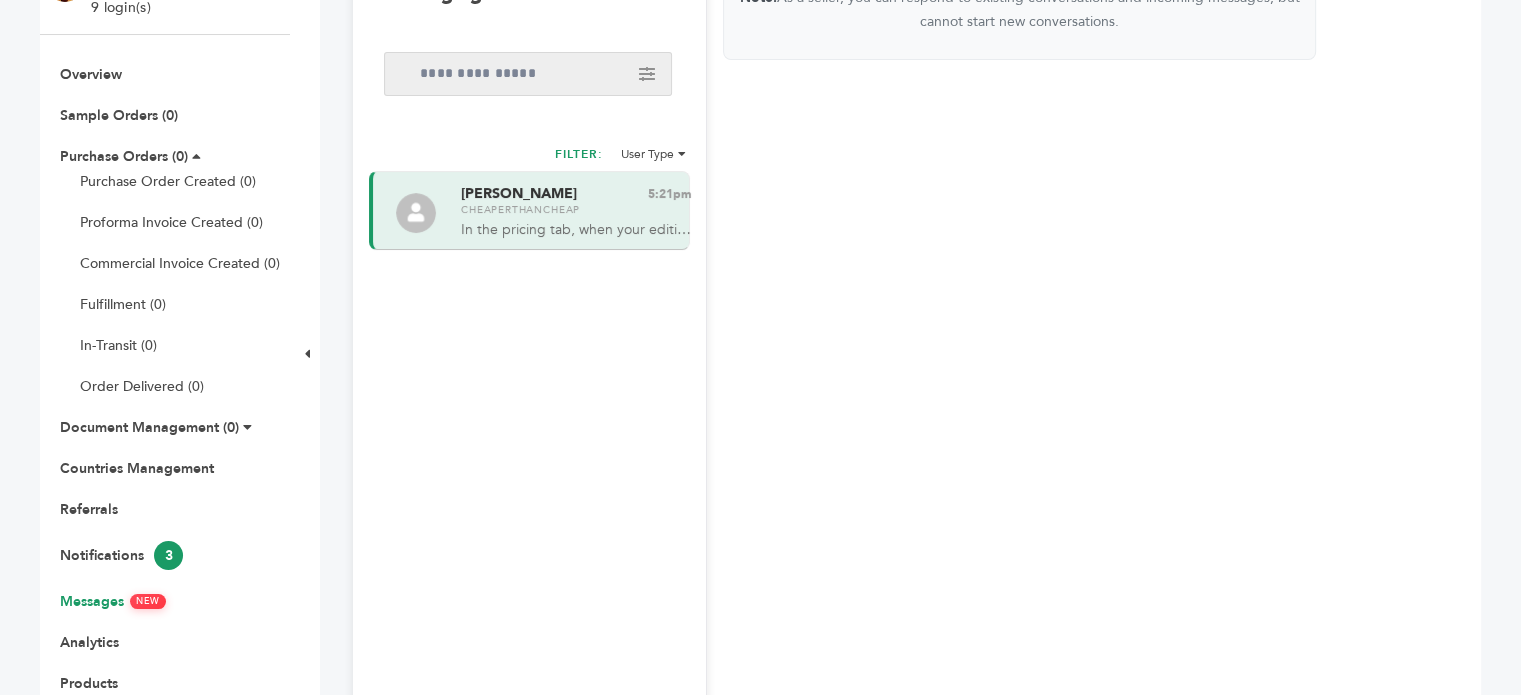 scroll, scrollTop: 270, scrollLeft: 0, axis: vertical 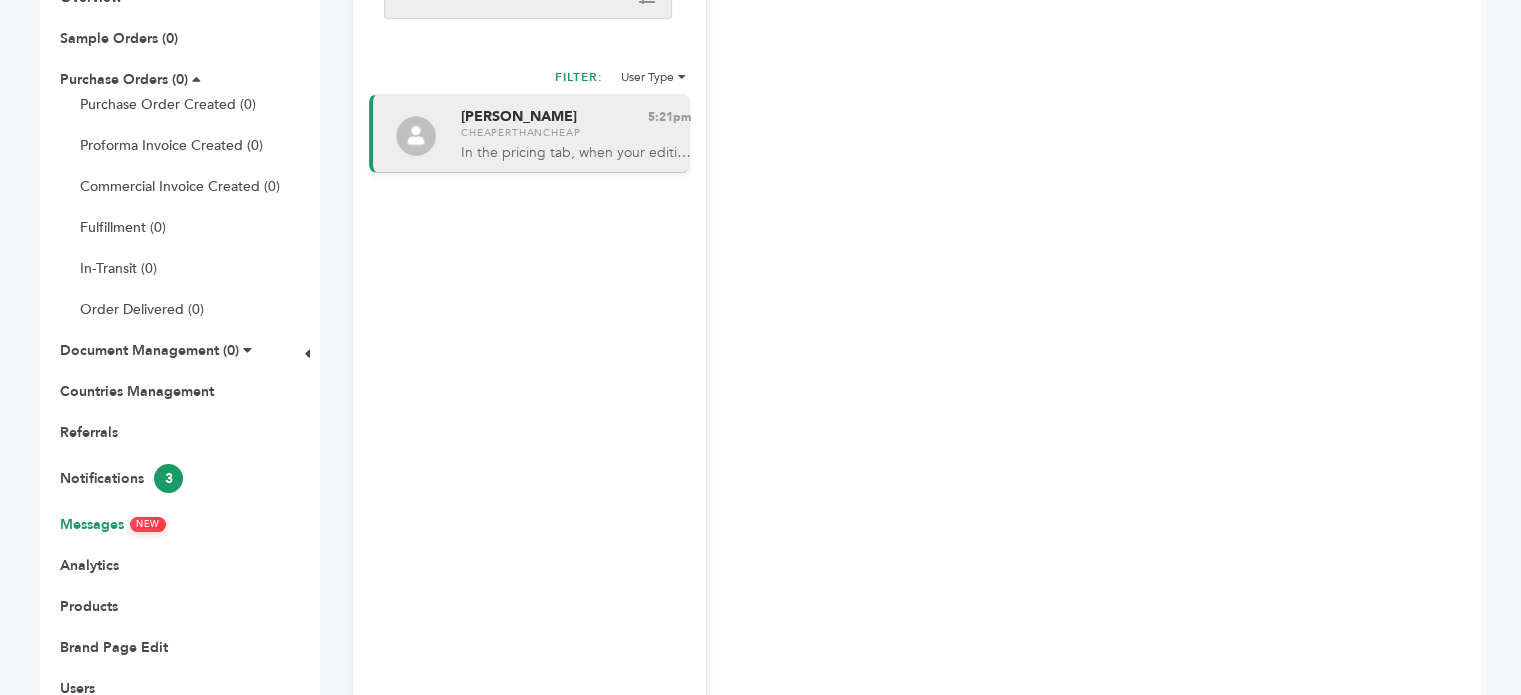 click on "CheaperThanCheap" at bounding box center (576, 133) 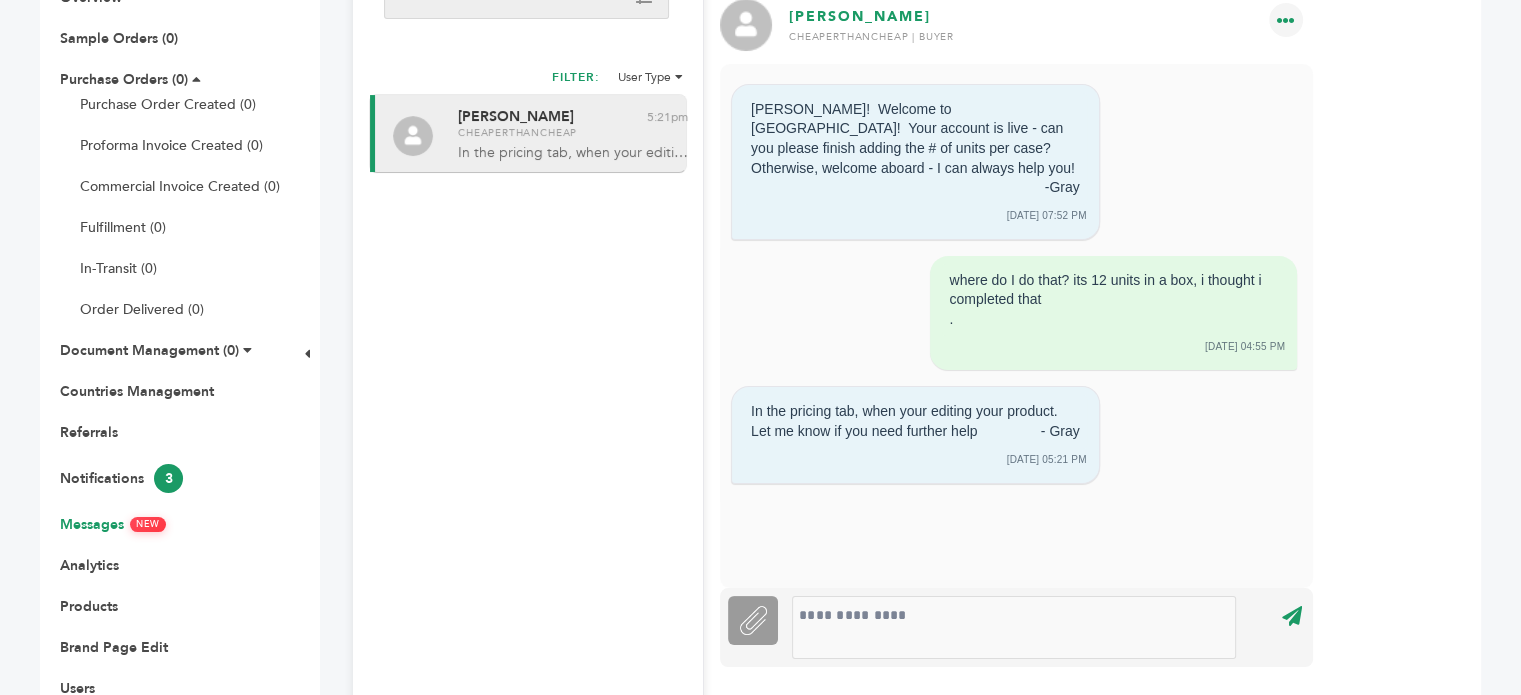 scroll, scrollTop: 0, scrollLeft: 0, axis: both 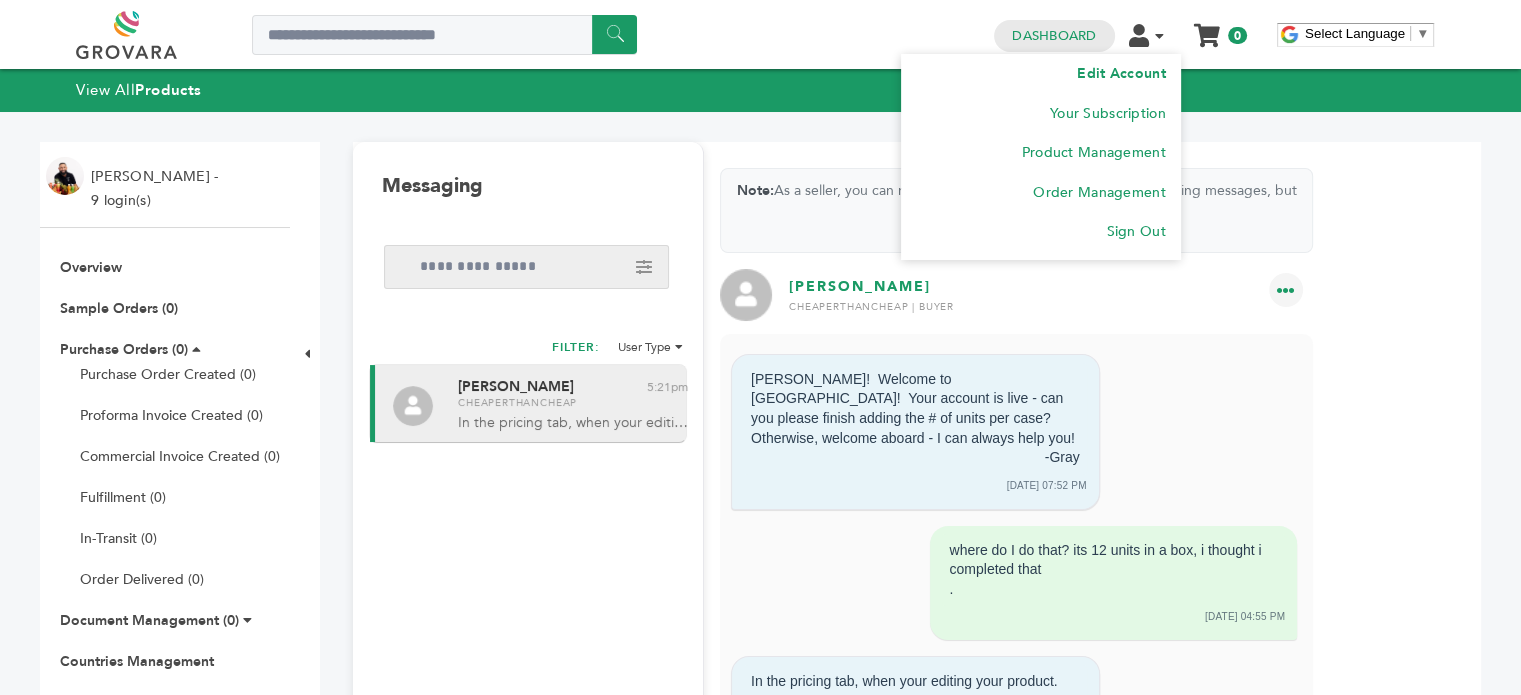 click on "Edit Account" at bounding box center [1121, 73] 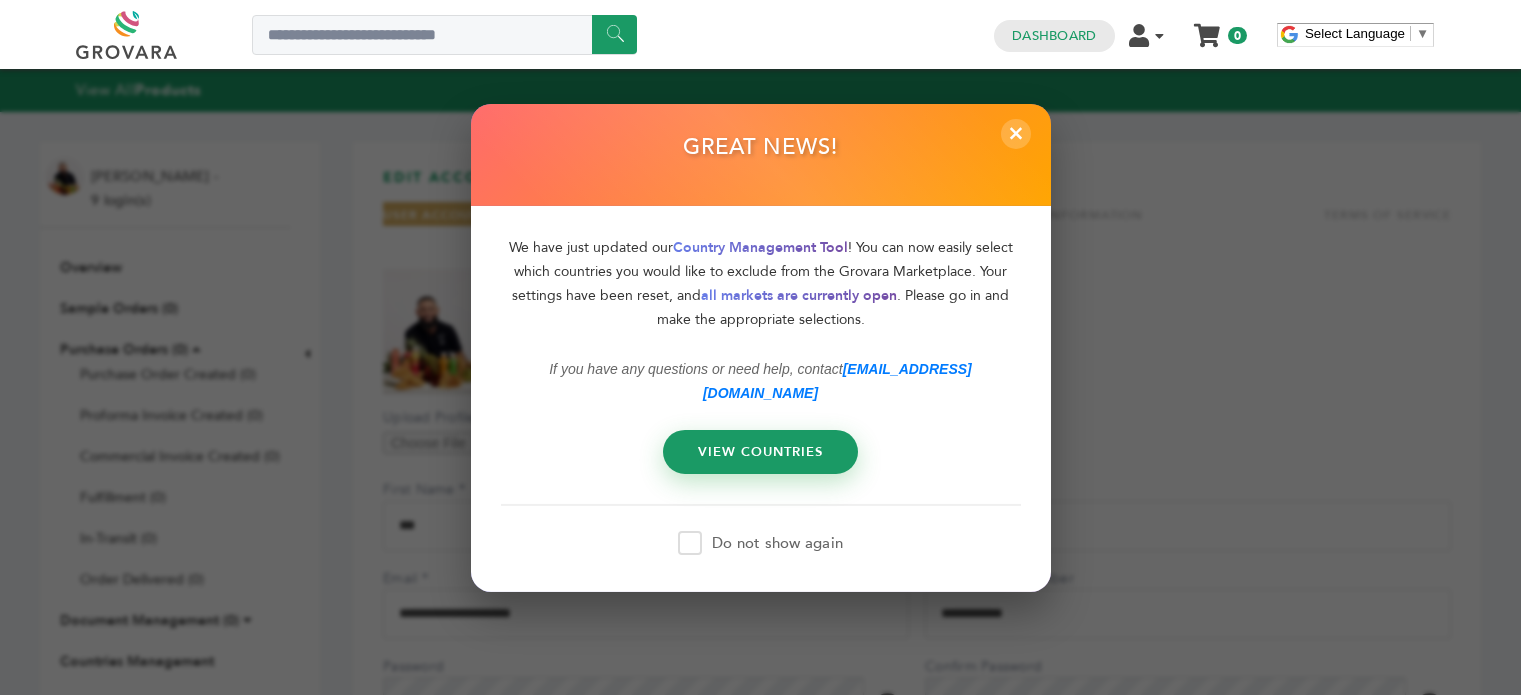 scroll, scrollTop: 0, scrollLeft: 0, axis: both 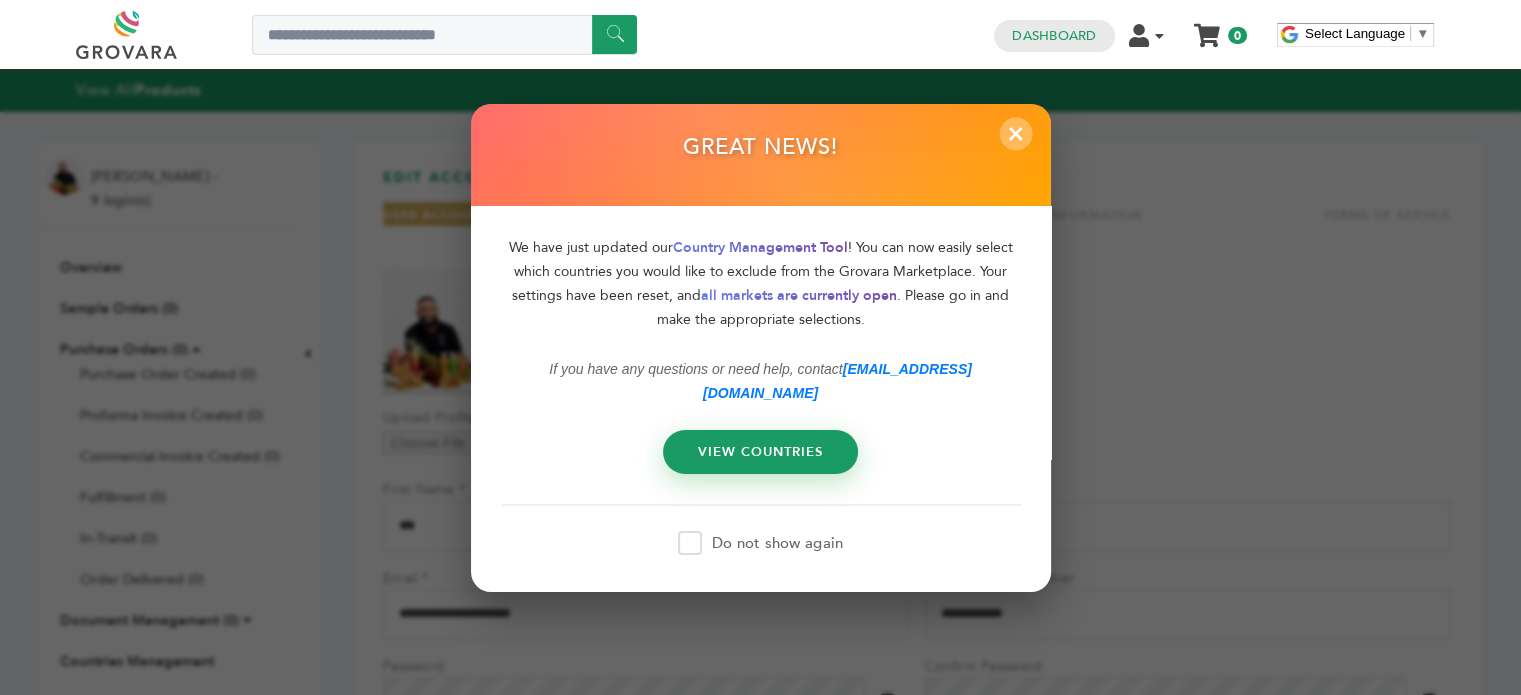 click on "×" at bounding box center (1015, 133) 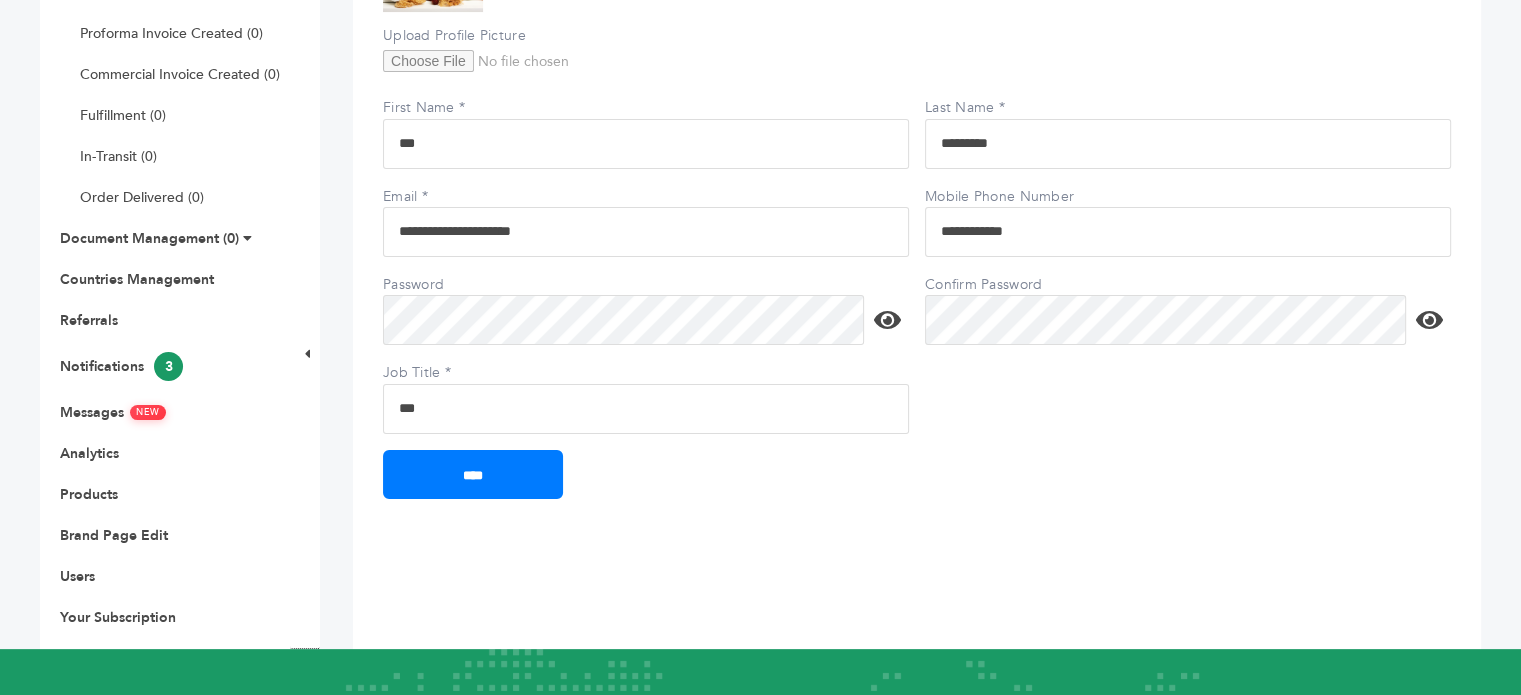 scroll, scrollTop: 409, scrollLeft: 0, axis: vertical 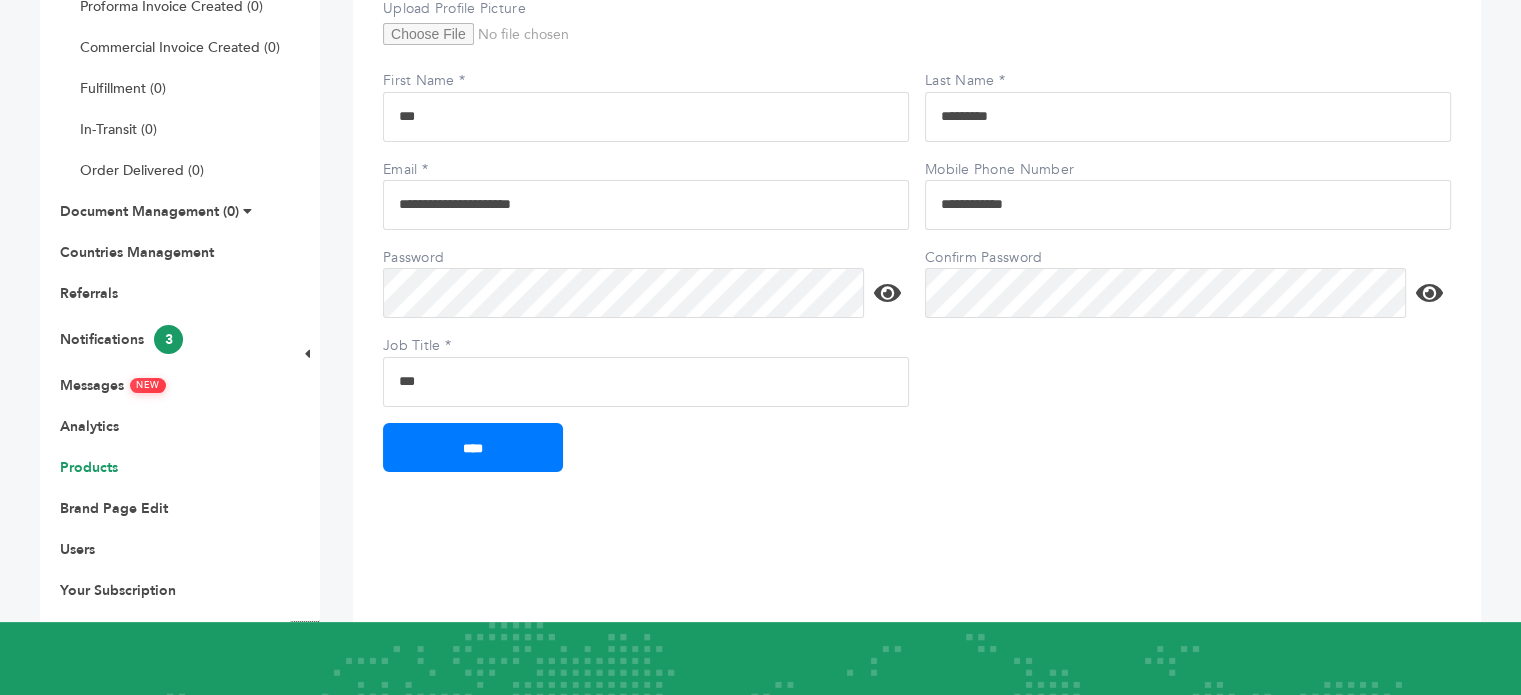 click on "Products" at bounding box center [89, 467] 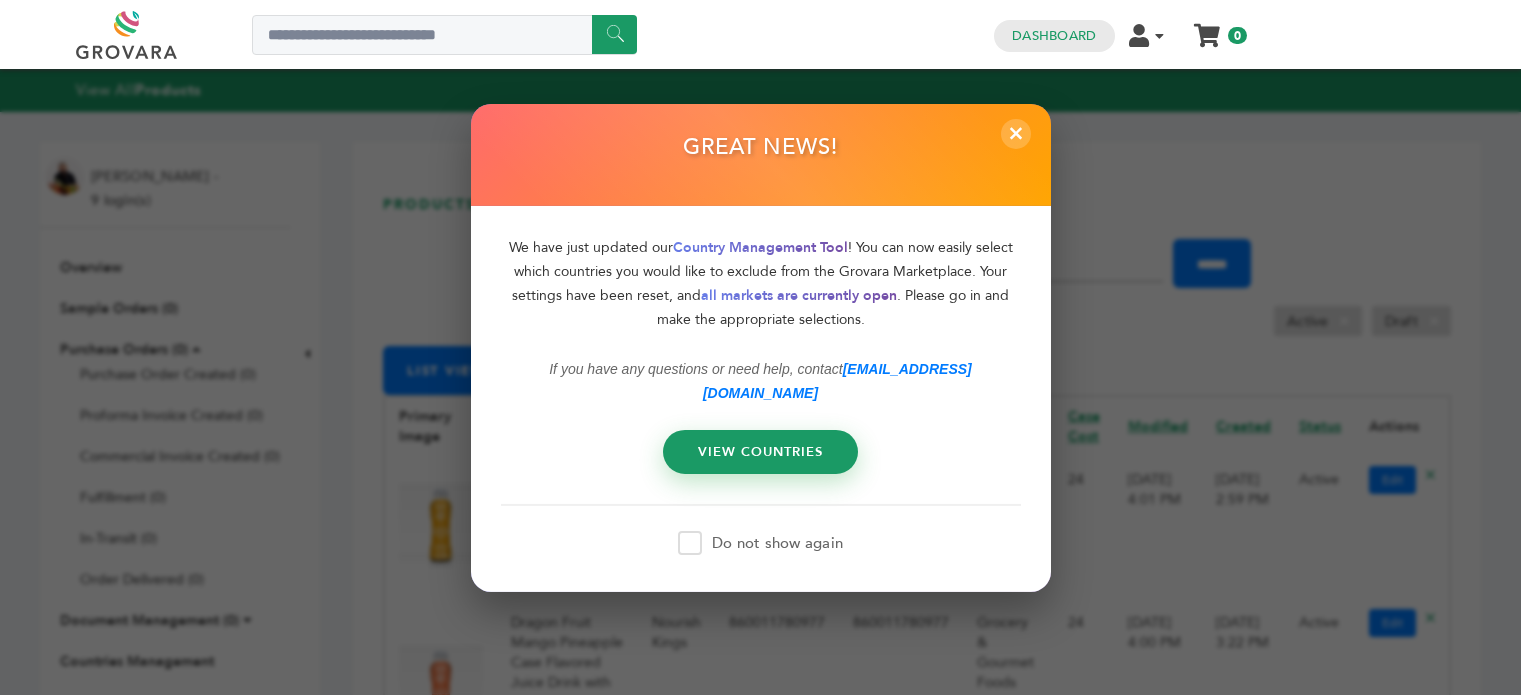 scroll, scrollTop: 0, scrollLeft: 0, axis: both 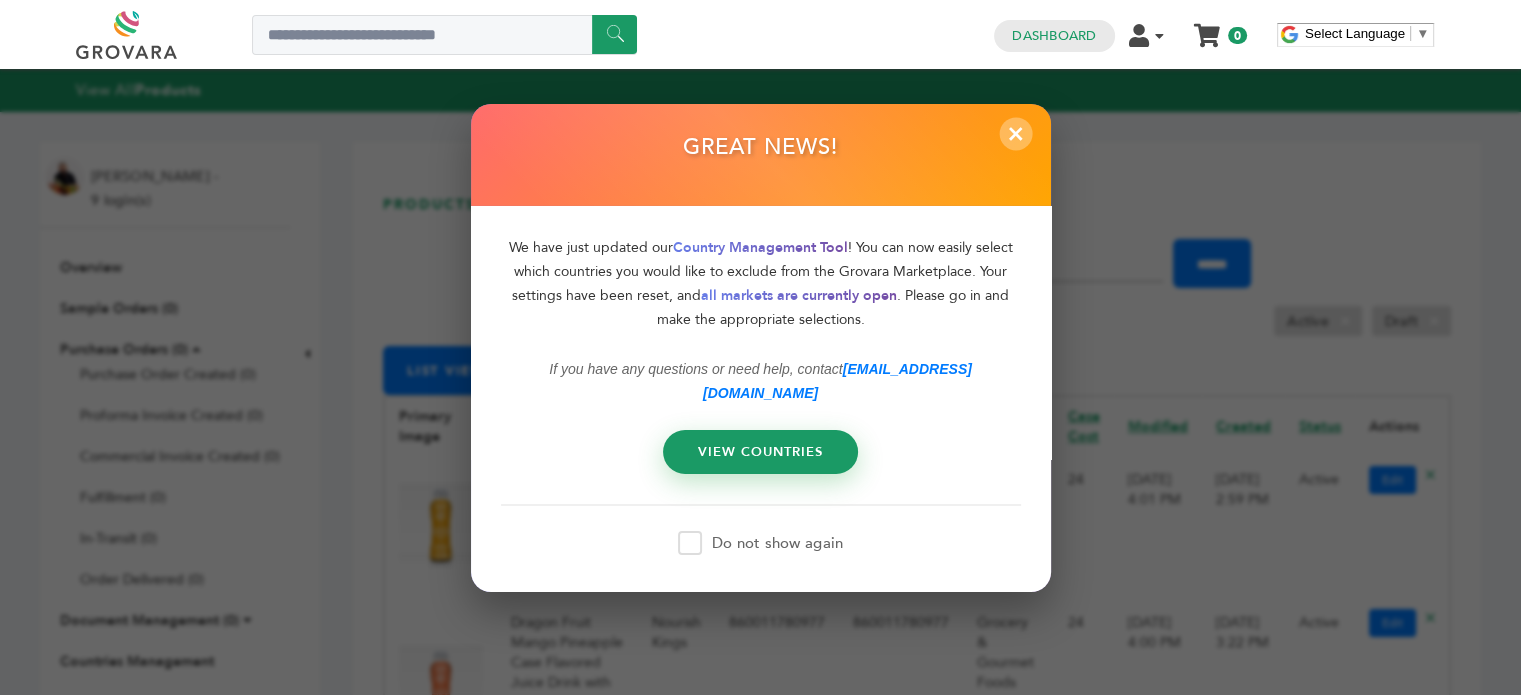 click on "×" at bounding box center (1015, 133) 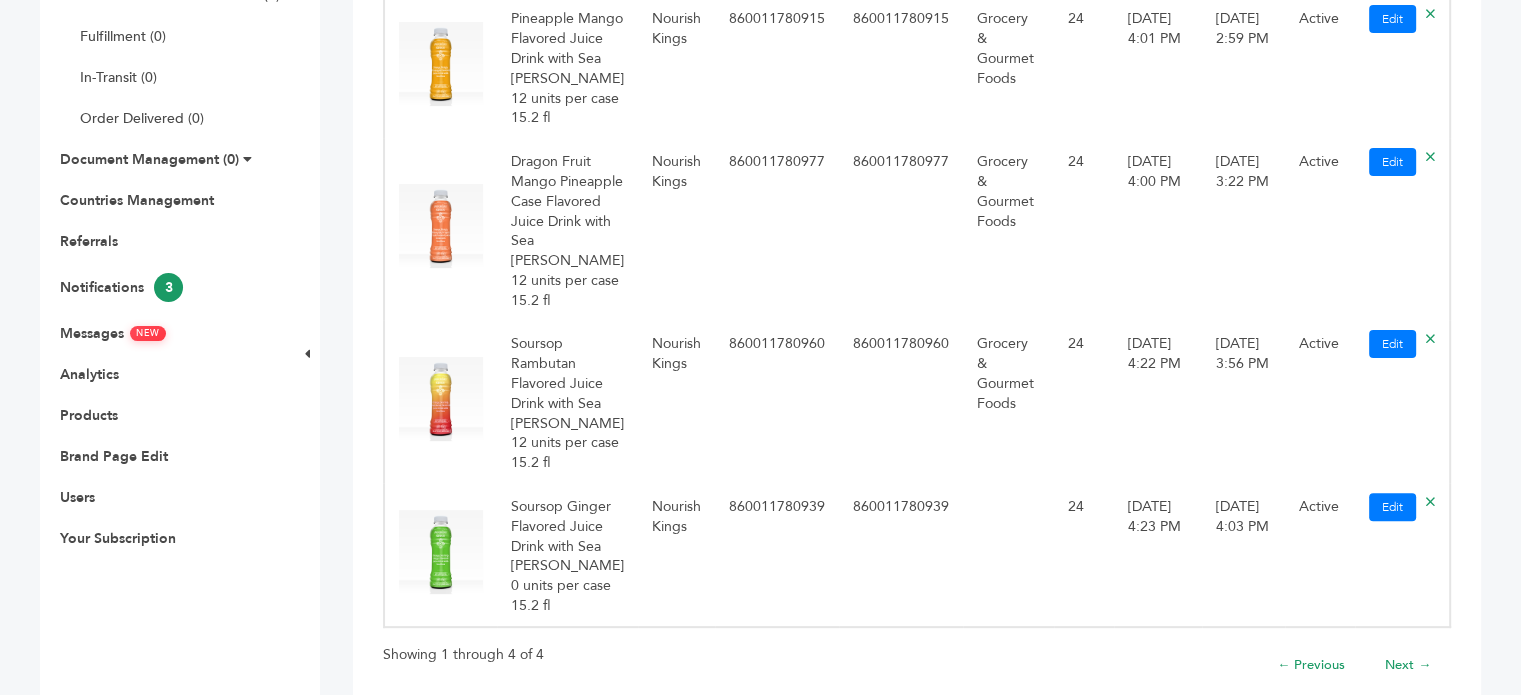 scroll, scrollTop: 343, scrollLeft: 0, axis: vertical 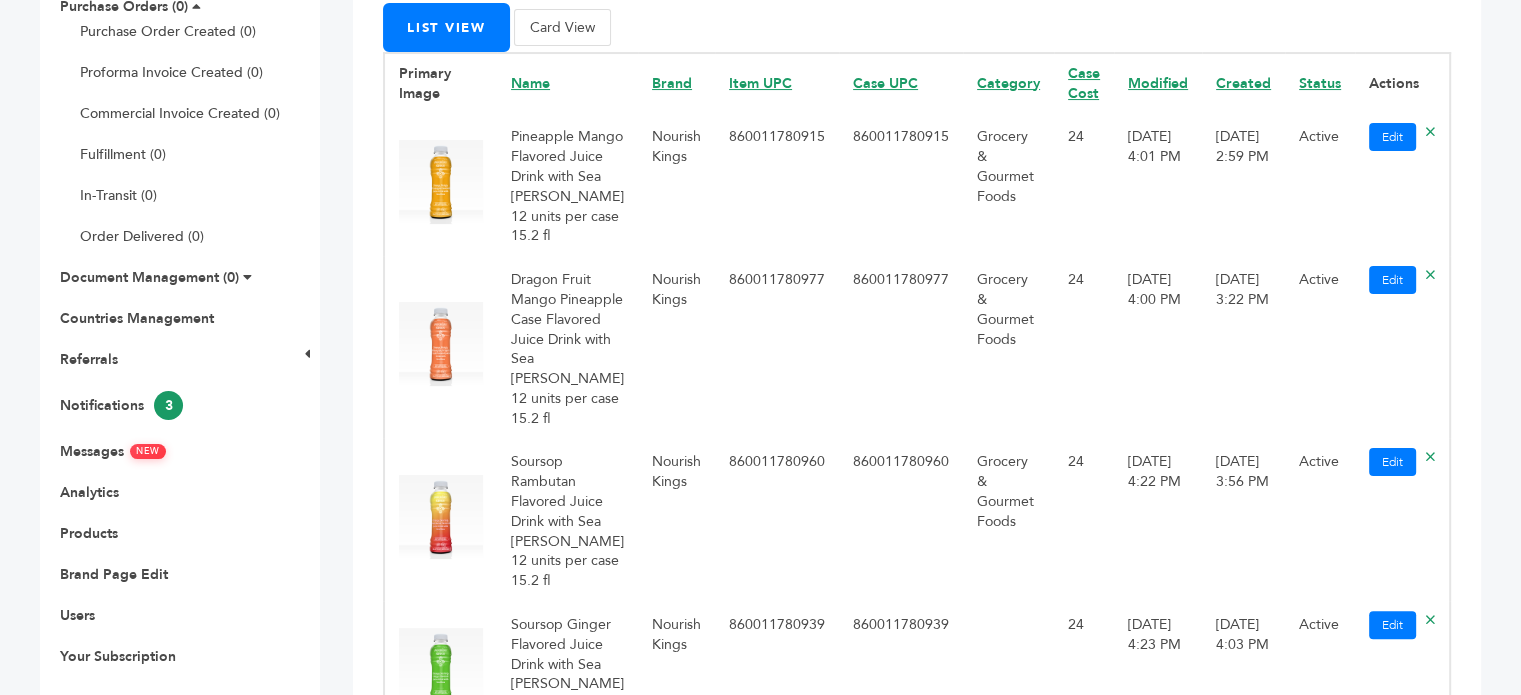 click on "Case Cost" at bounding box center (1084, 83) 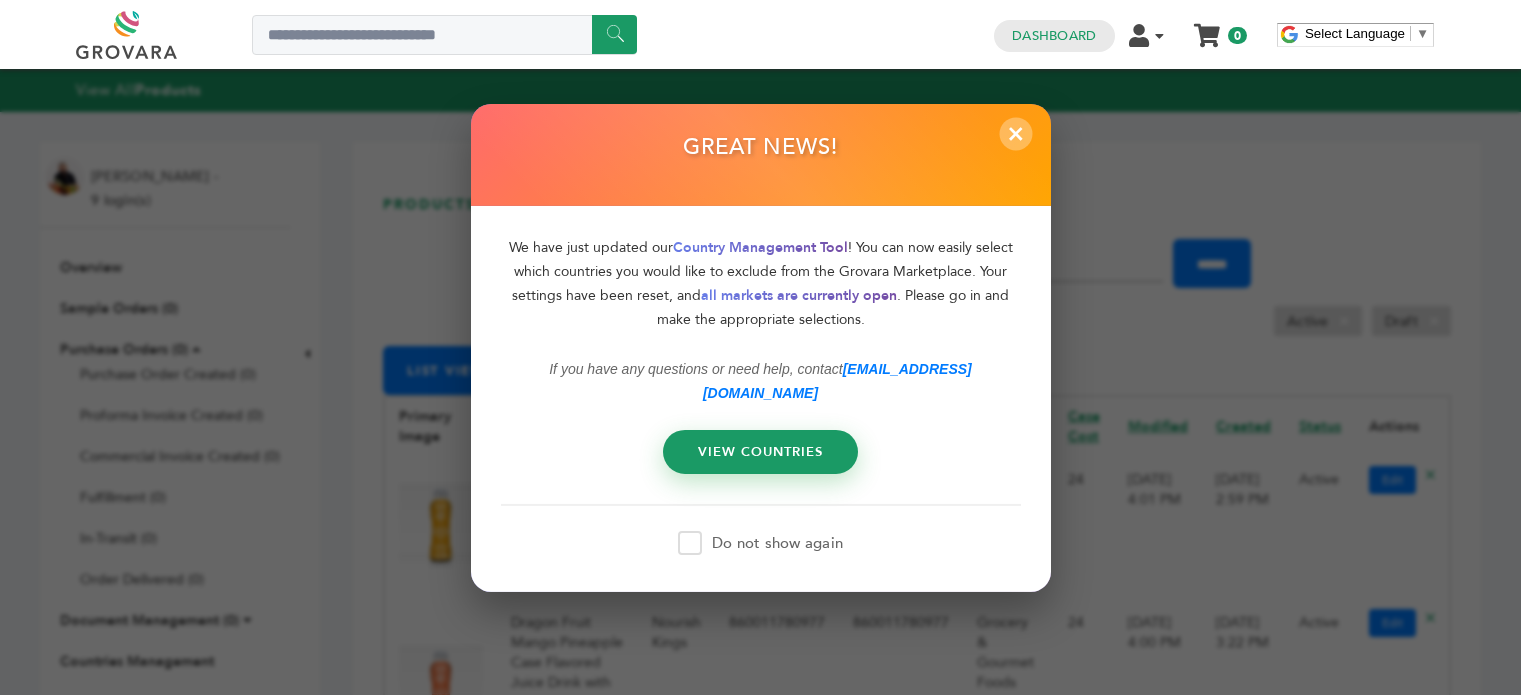 scroll, scrollTop: 0, scrollLeft: 0, axis: both 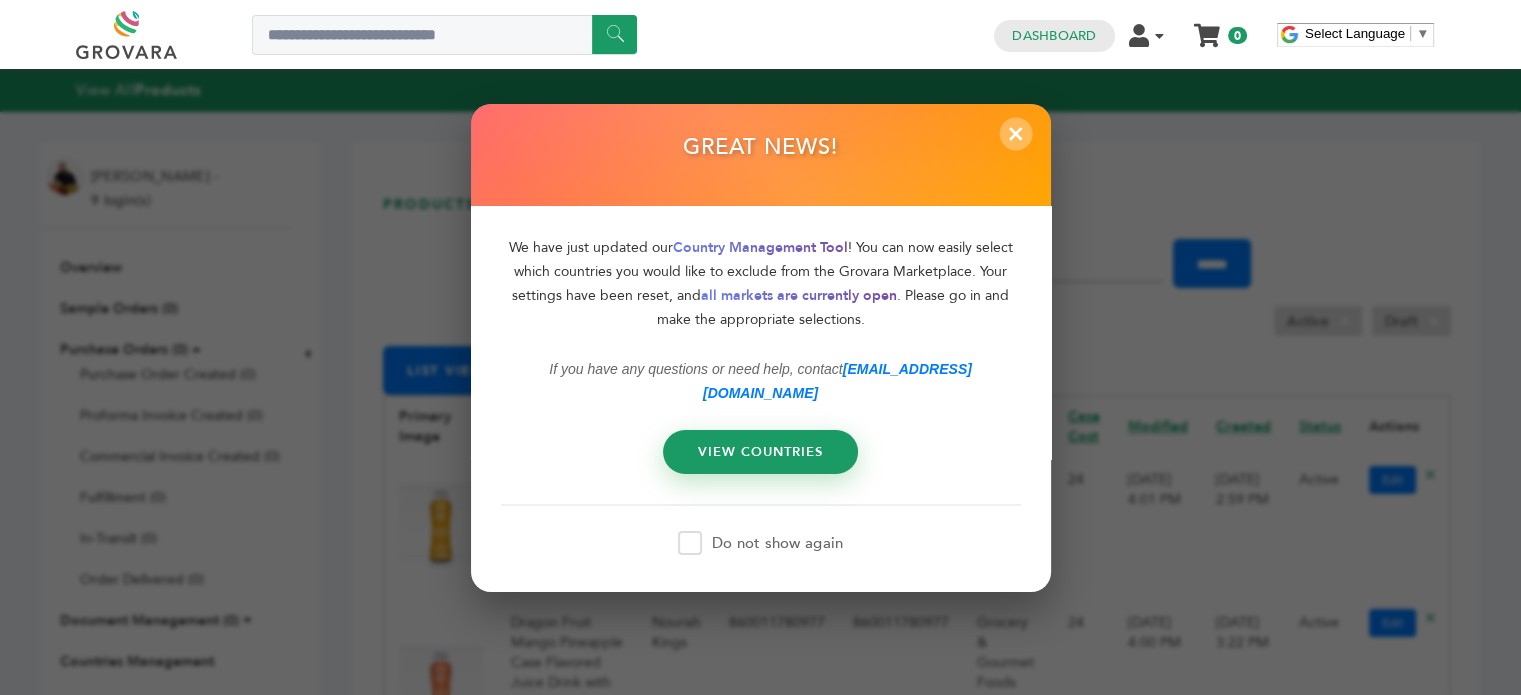 click on "×" at bounding box center [1015, 133] 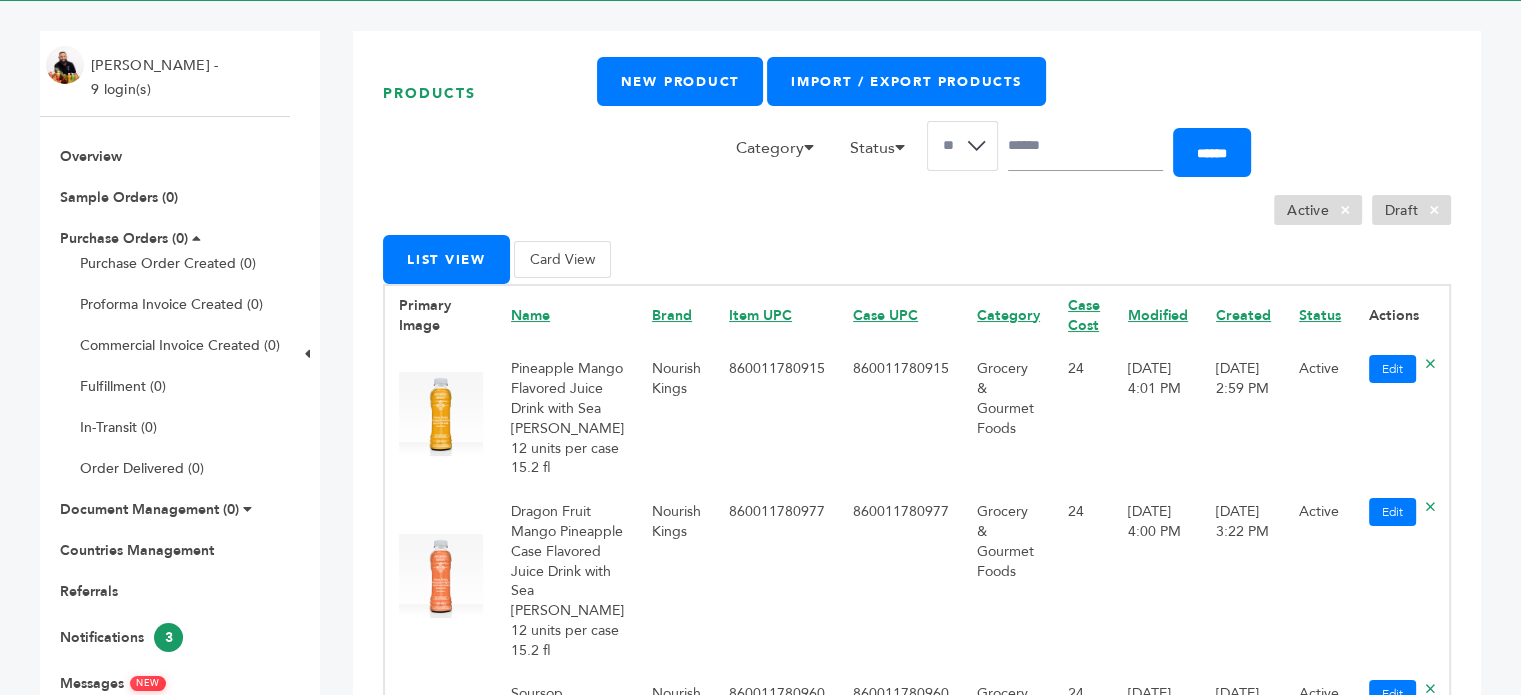scroll, scrollTop: 150, scrollLeft: 0, axis: vertical 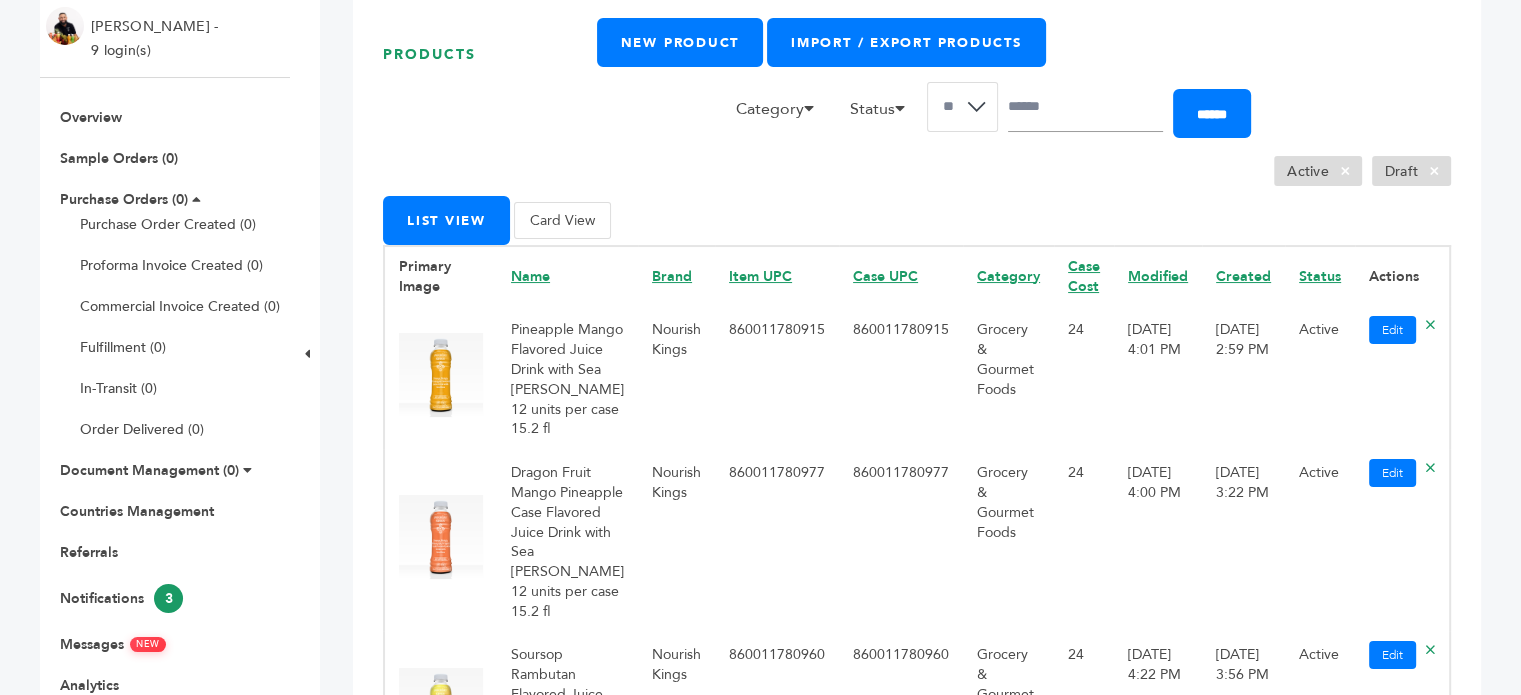 click on "Card View" at bounding box center [562, 220] 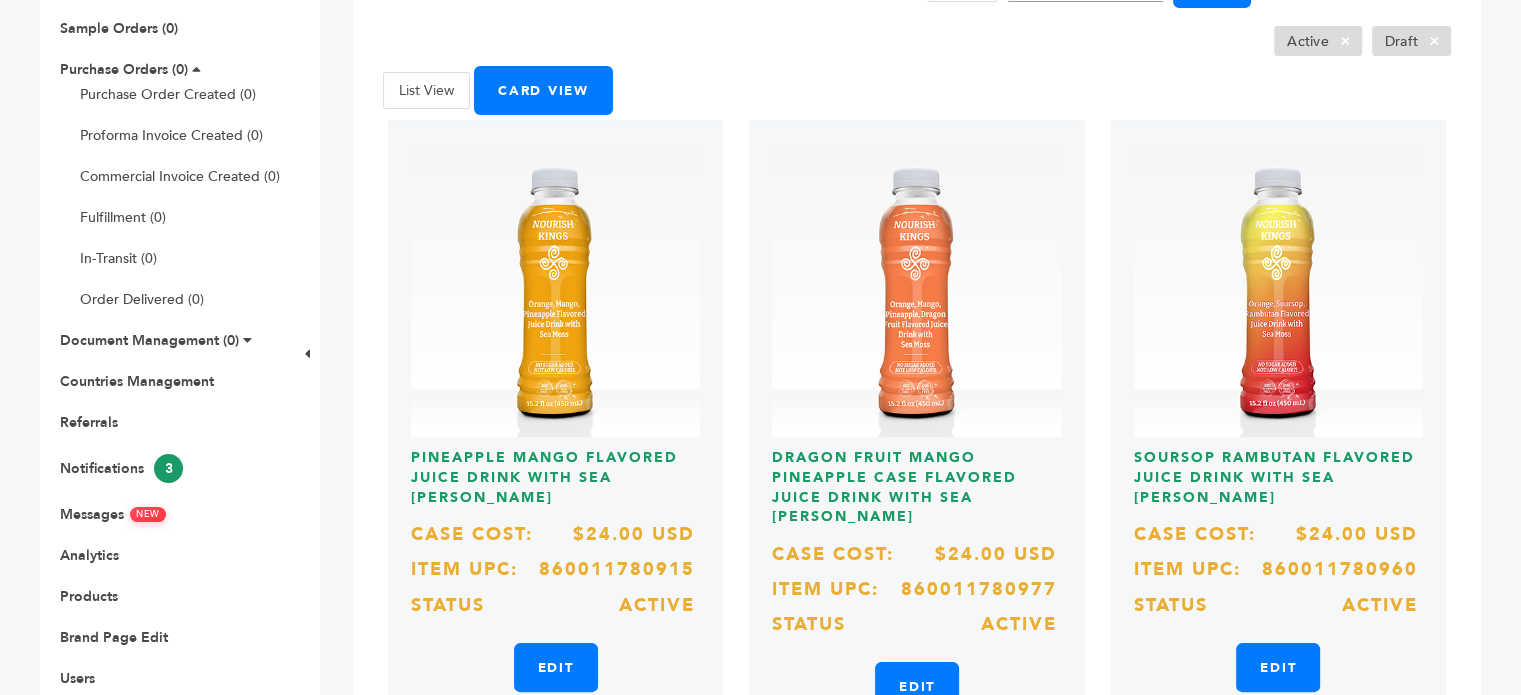 scroll, scrollTop: 90, scrollLeft: 0, axis: vertical 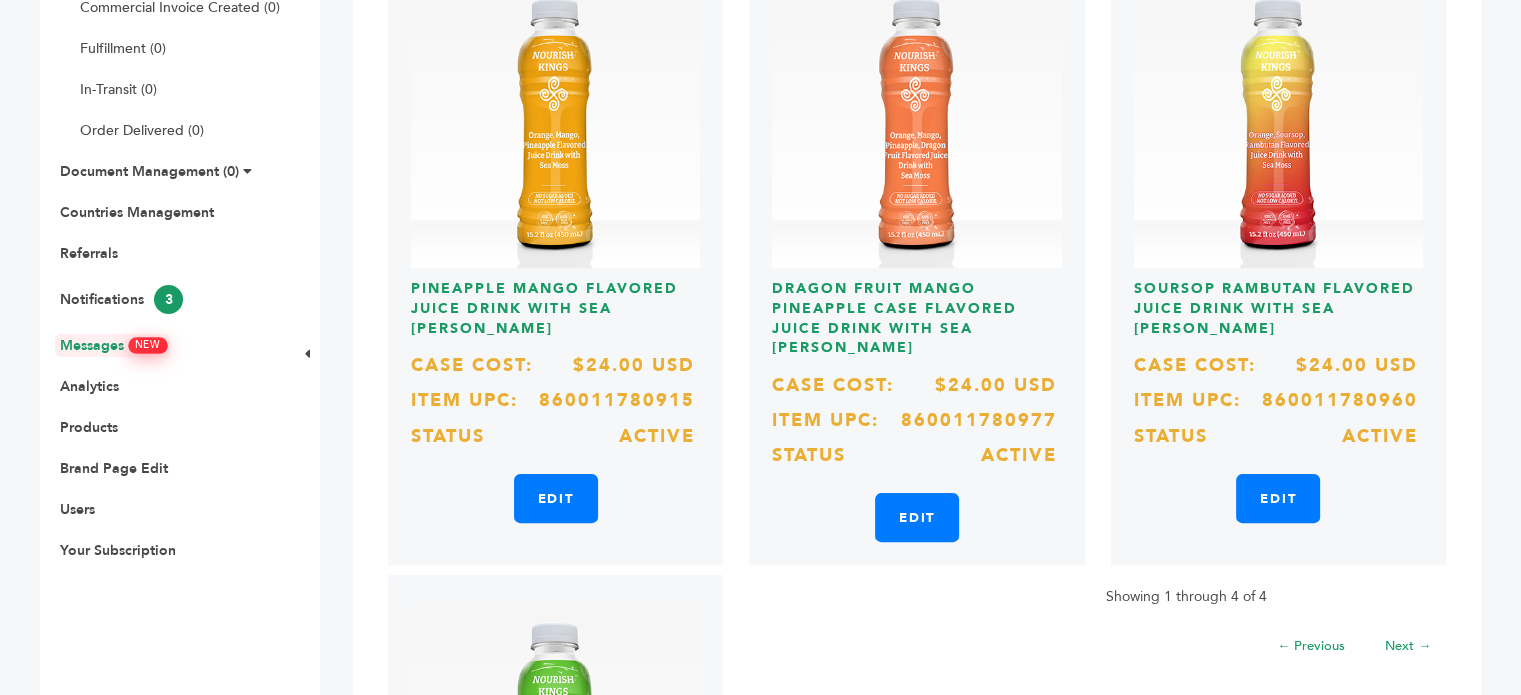 click on "Messages
NEW" at bounding box center (113, 345) 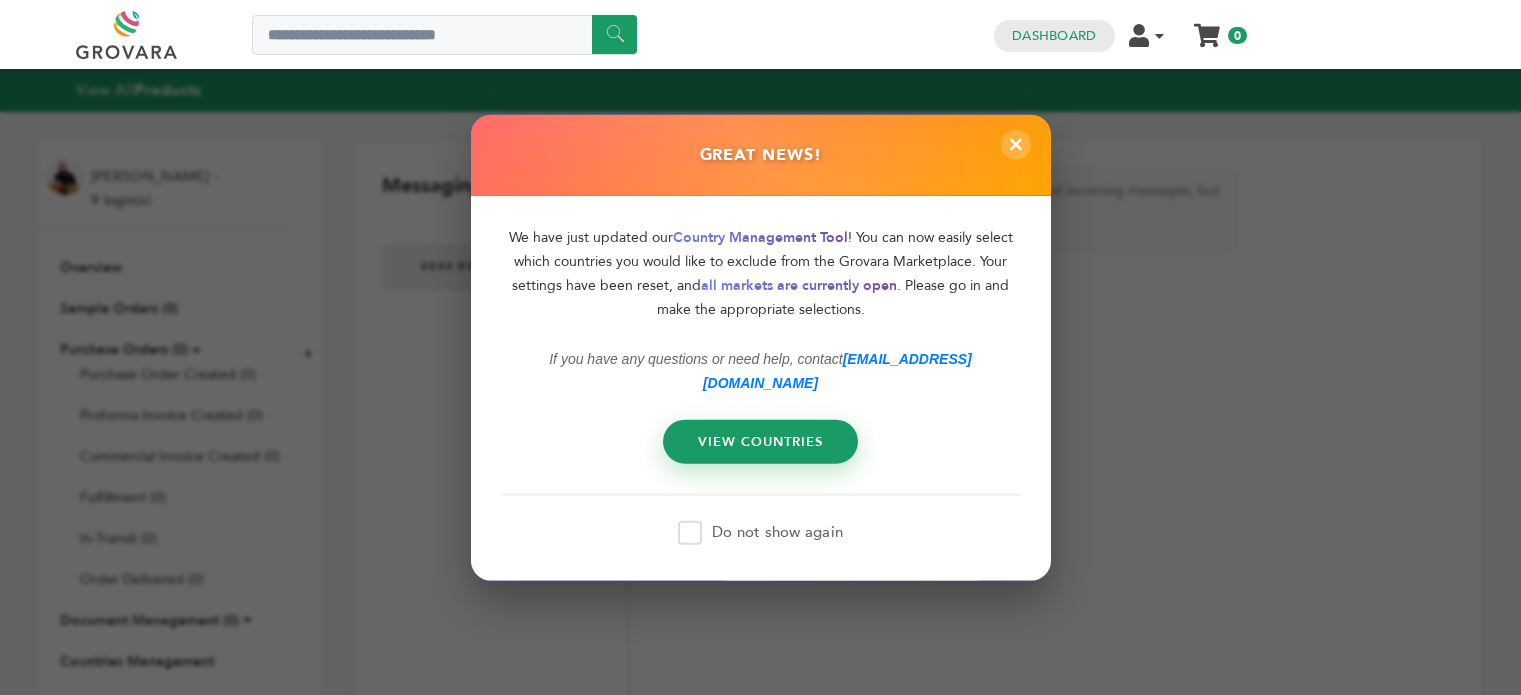 scroll, scrollTop: 0, scrollLeft: 0, axis: both 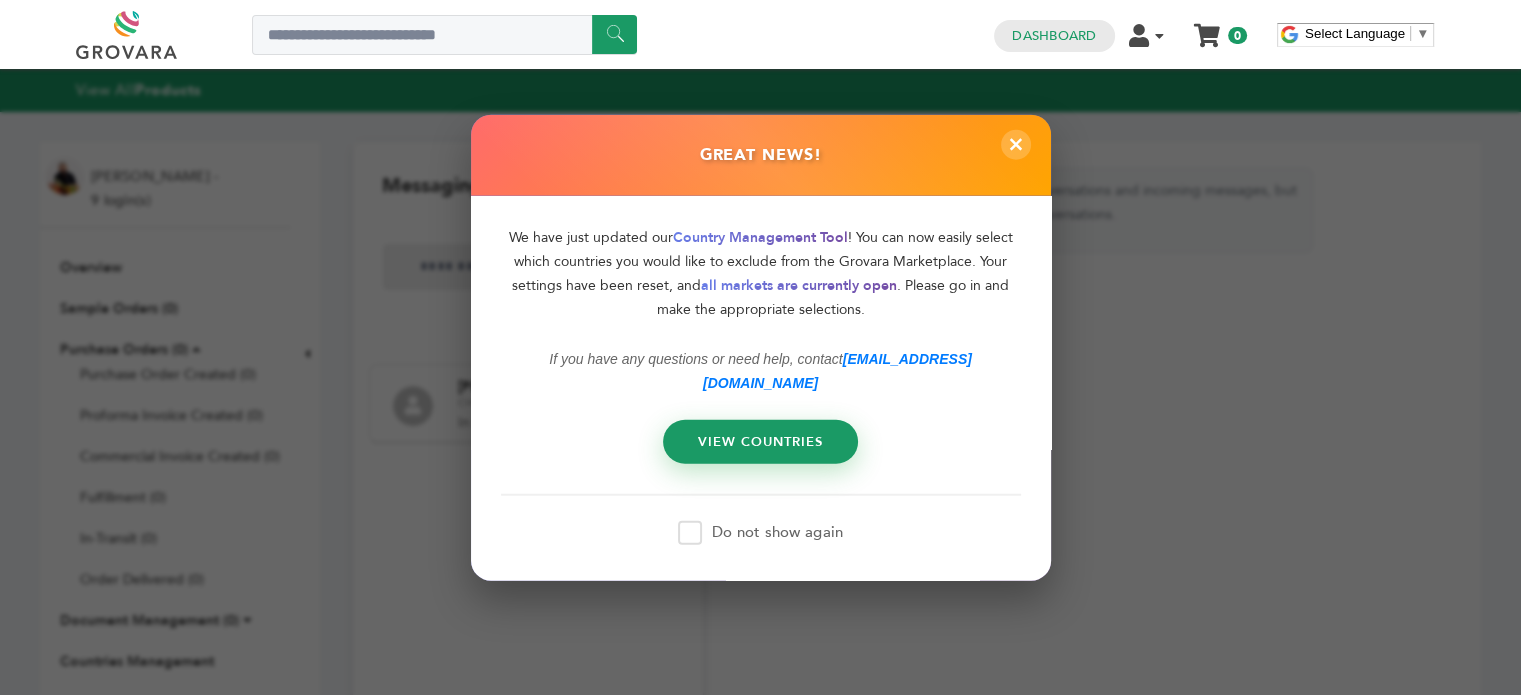 click on "GREAT NEWS!" at bounding box center (761, 154) 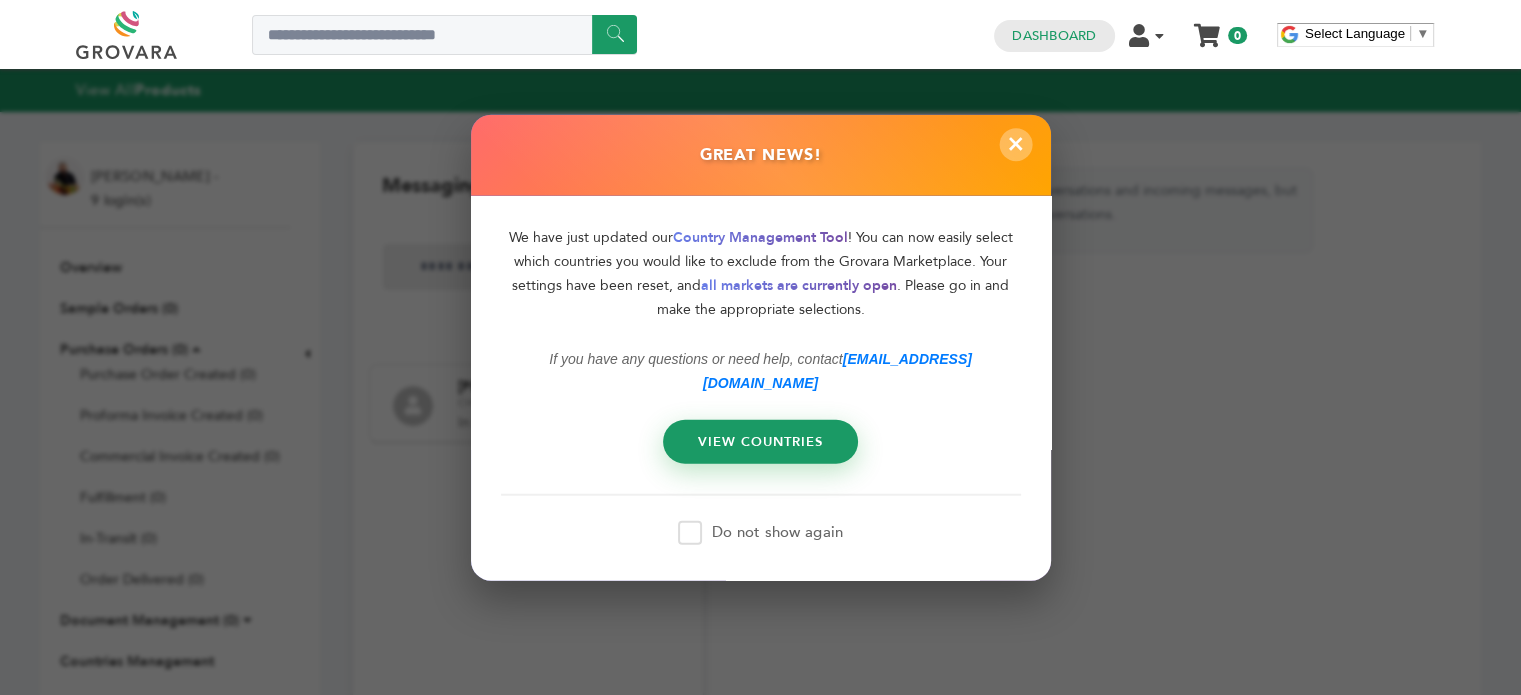 click on "×" at bounding box center (1015, 144) 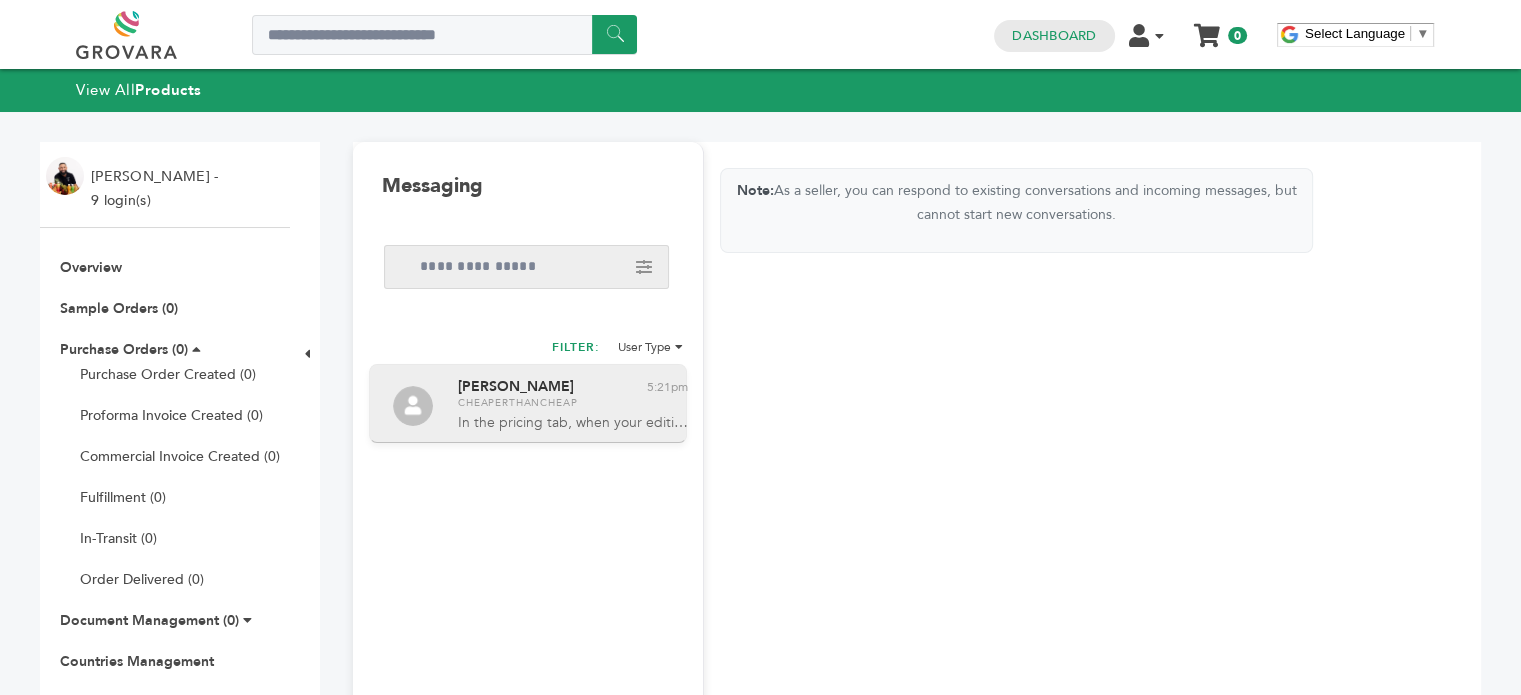 click on "In the pricing tab, when your editing your product. Let me know if you need further help - [PERSON_NAME]" at bounding box center (574, 423) 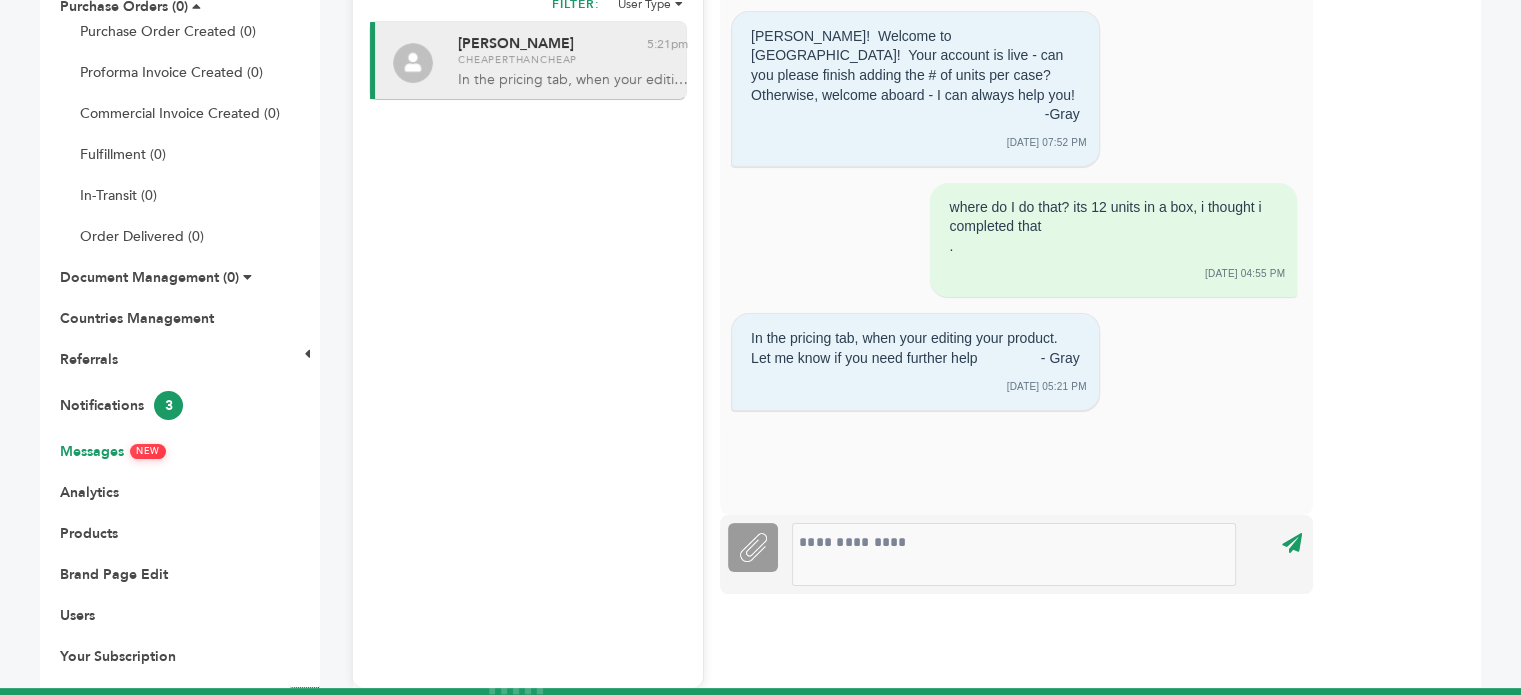 scroll, scrollTop: 349, scrollLeft: 0, axis: vertical 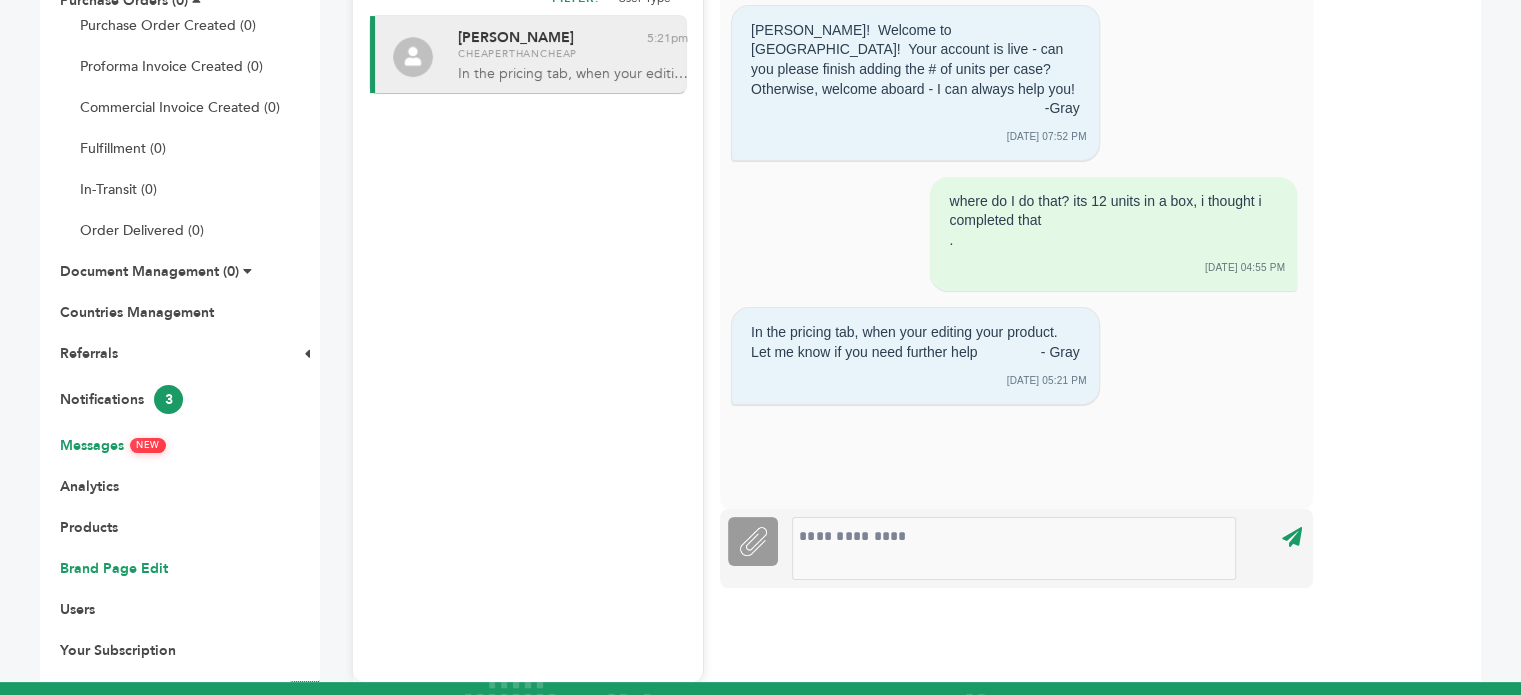click on "Brand Page Edit" at bounding box center (114, 568) 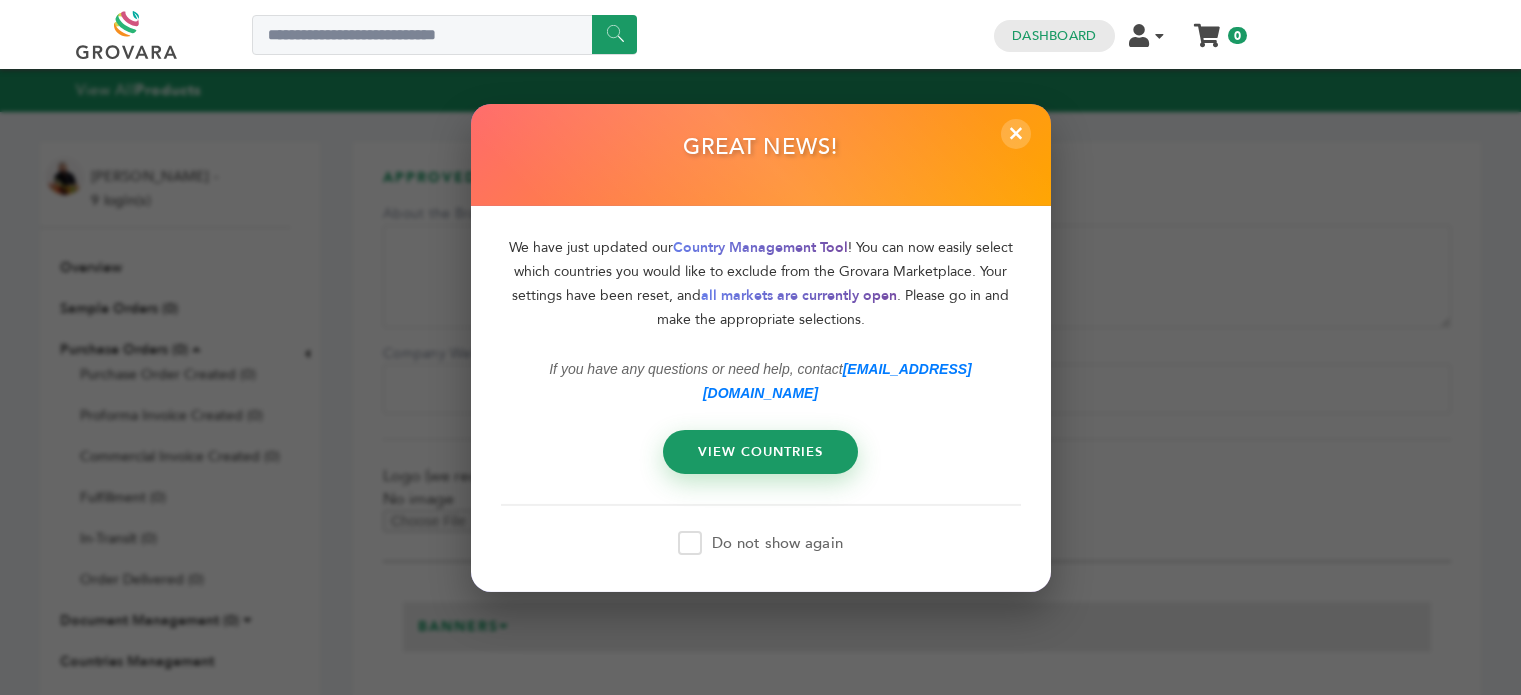 scroll, scrollTop: 0, scrollLeft: 0, axis: both 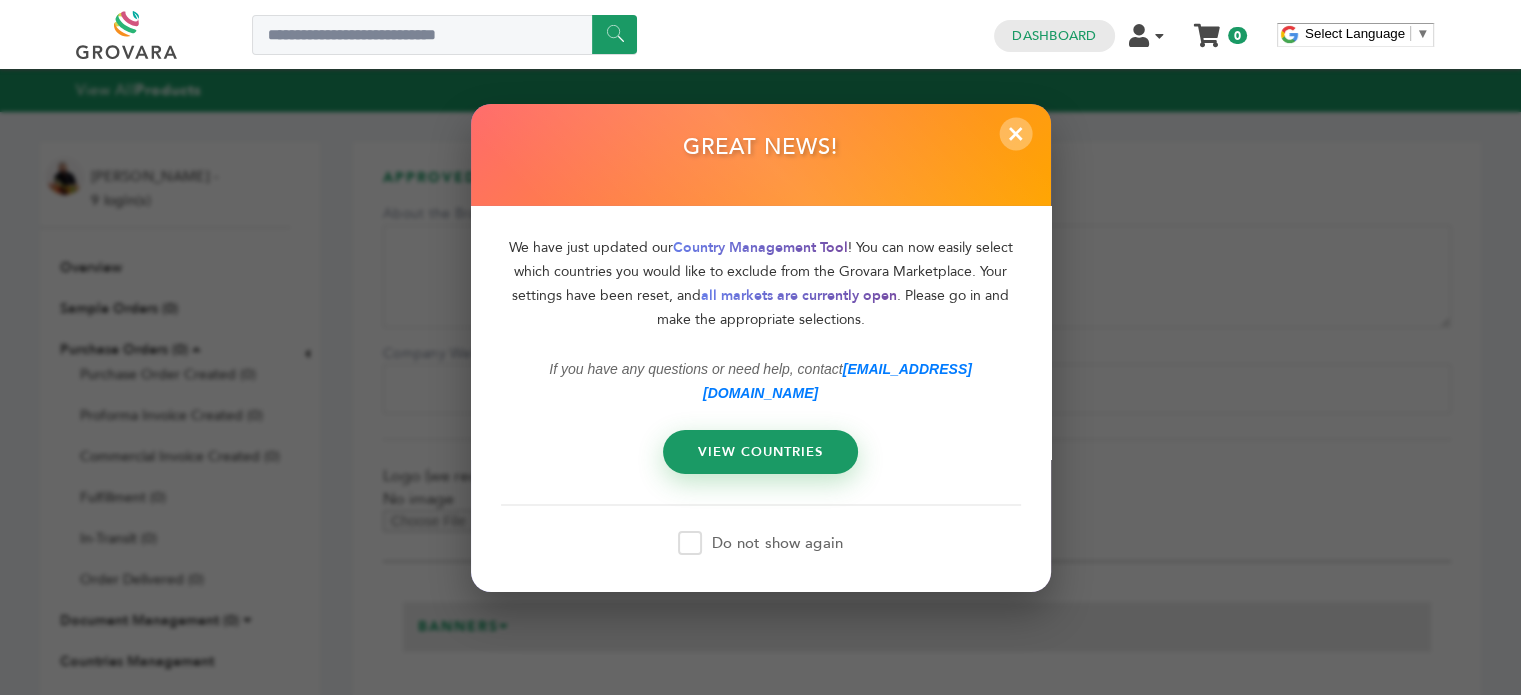 click on "×" at bounding box center [1015, 133] 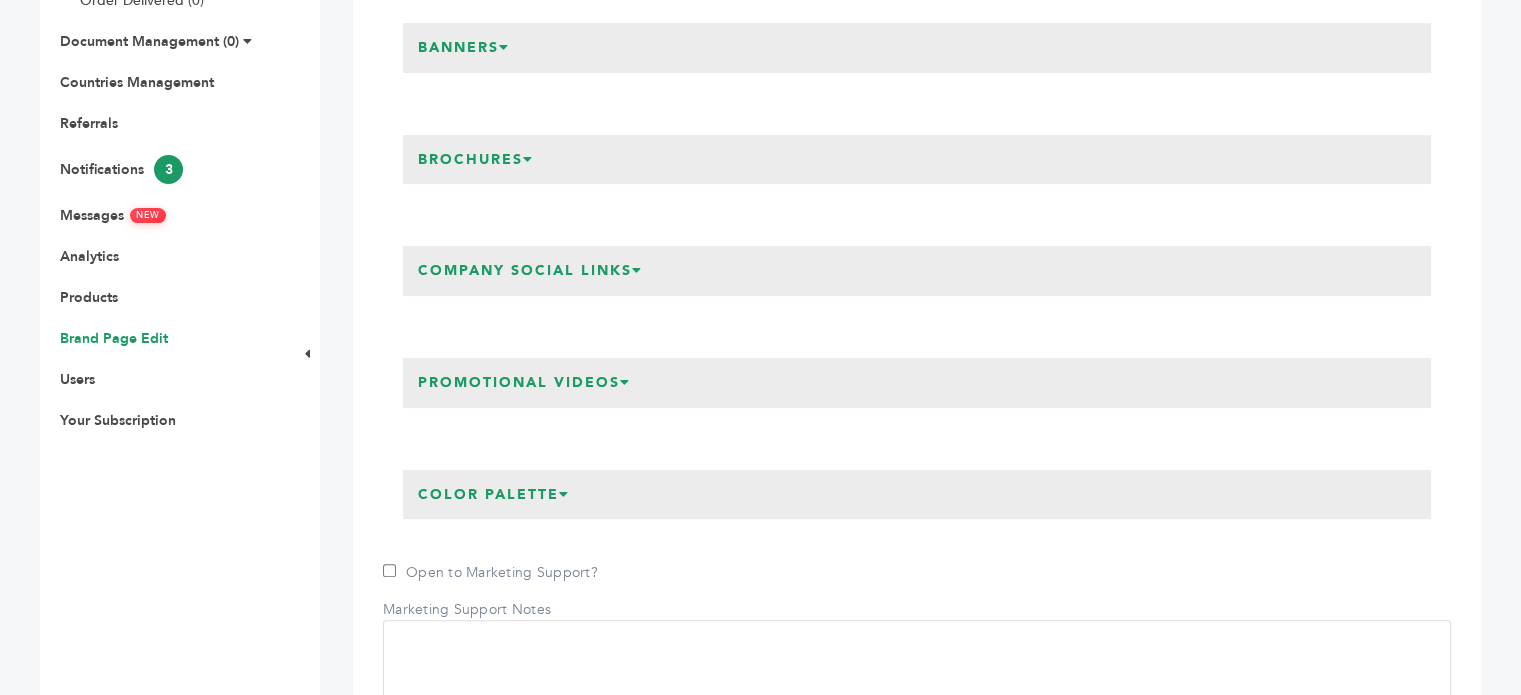 scroll, scrollTop: 528, scrollLeft: 0, axis: vertical 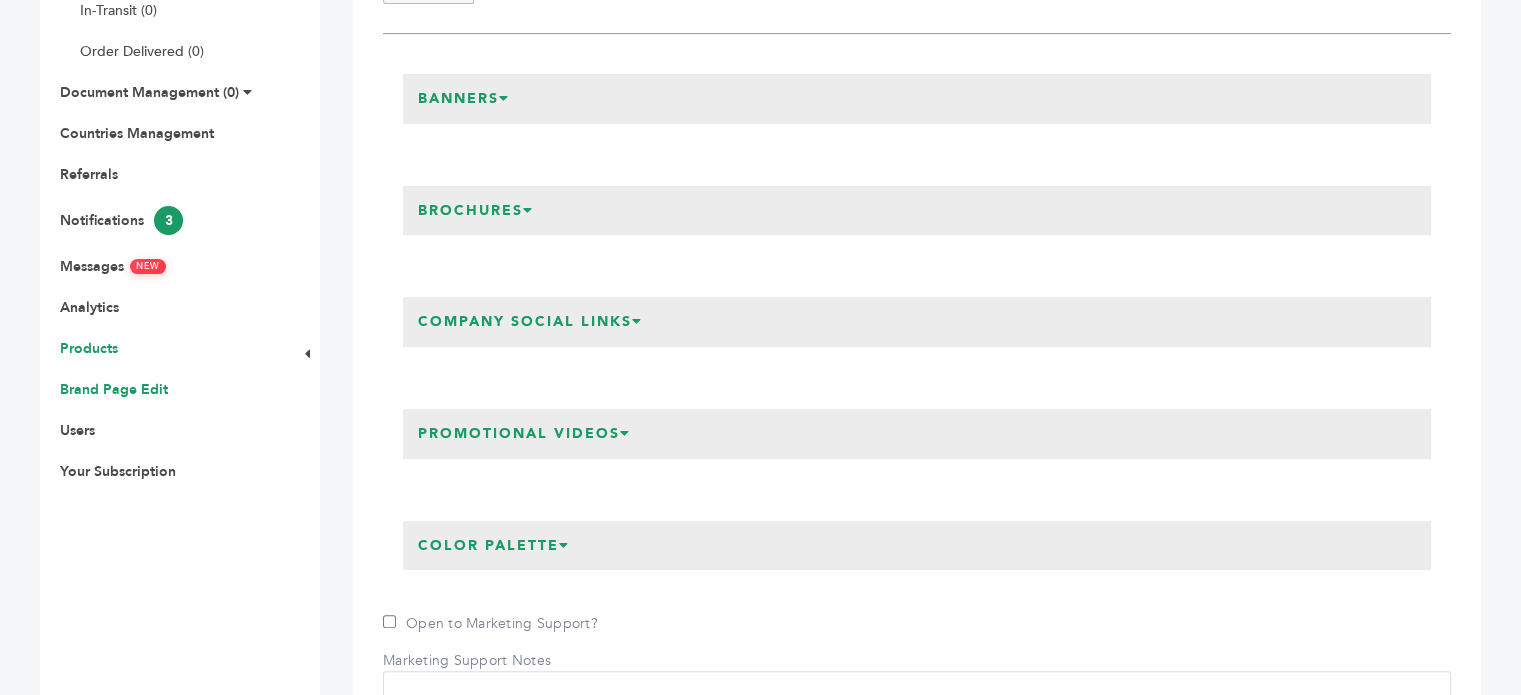 click on "Products" at bounding box center (89, 348) 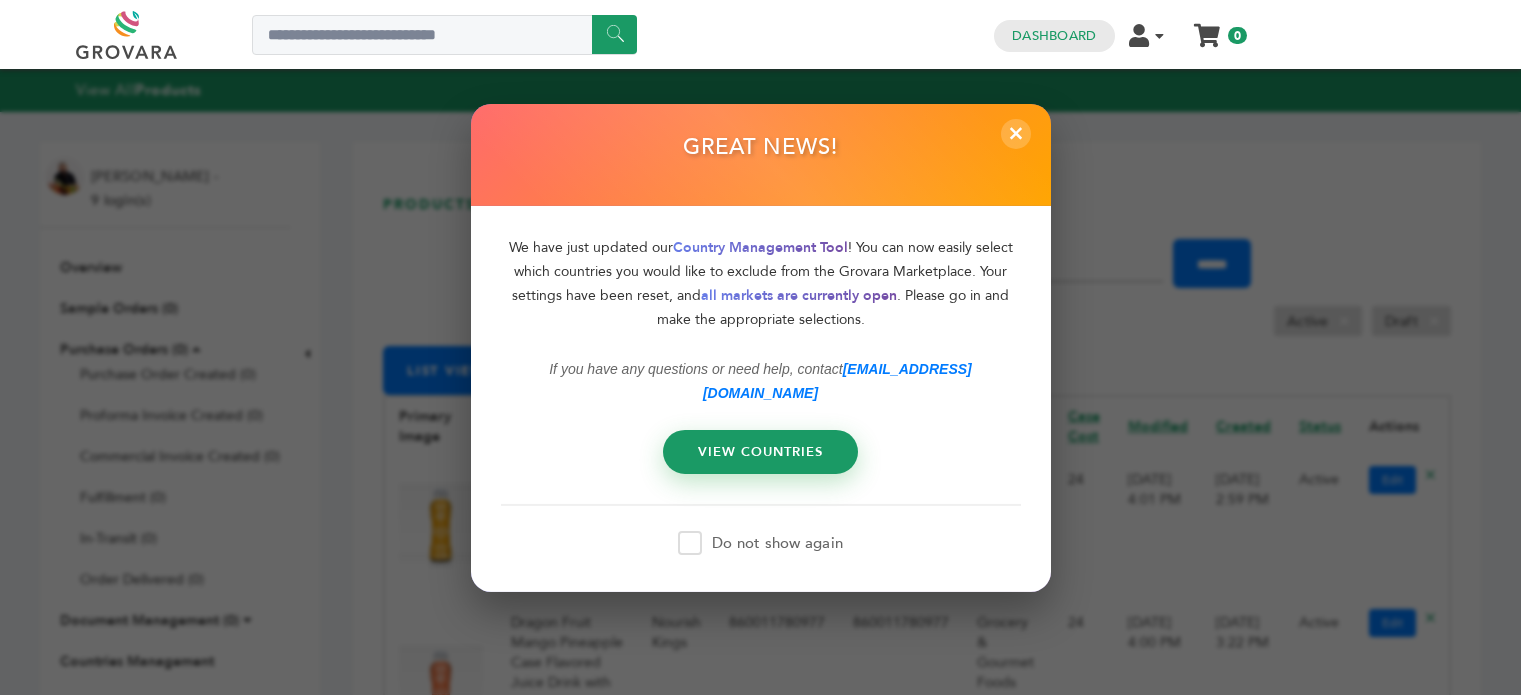 scroll, scrollTop: 0, scrollLeft: 0, axis: both 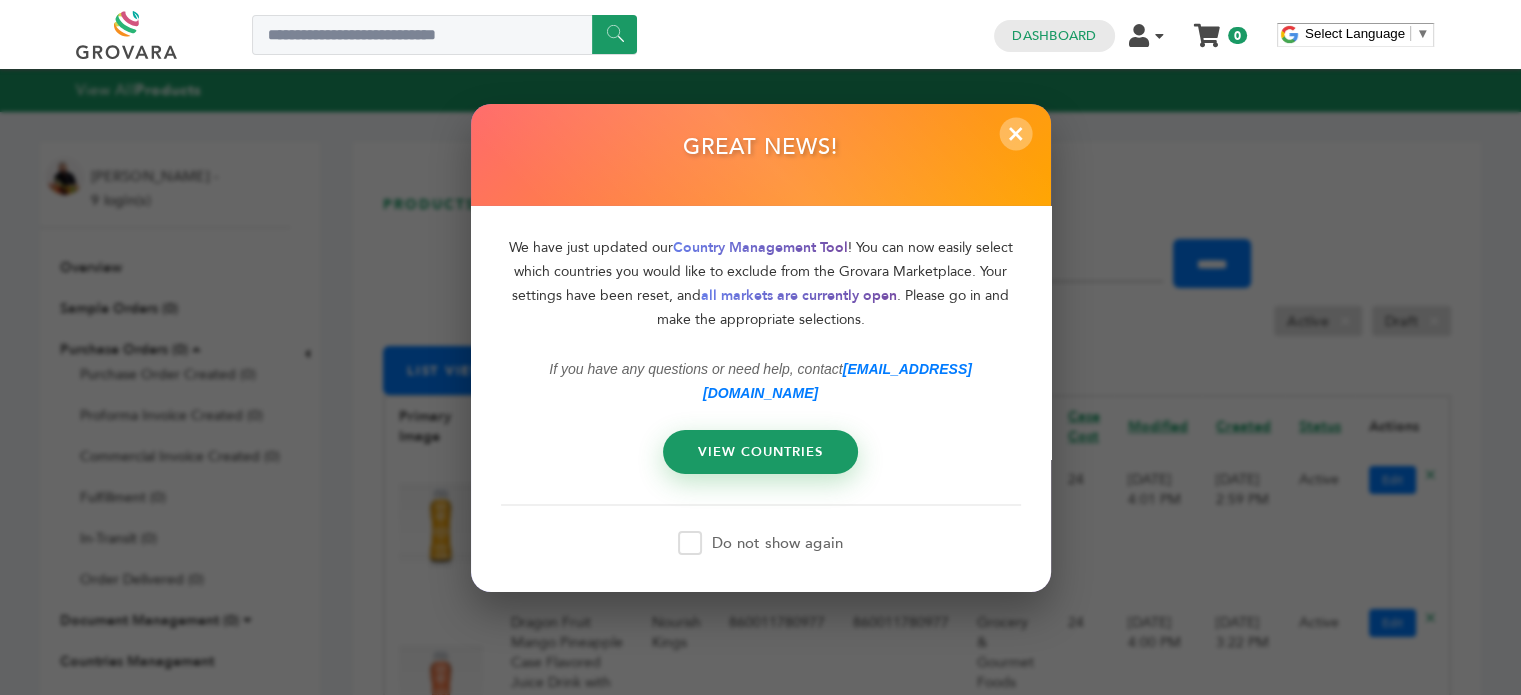 click on "×" at bounding box center (1015, 133) 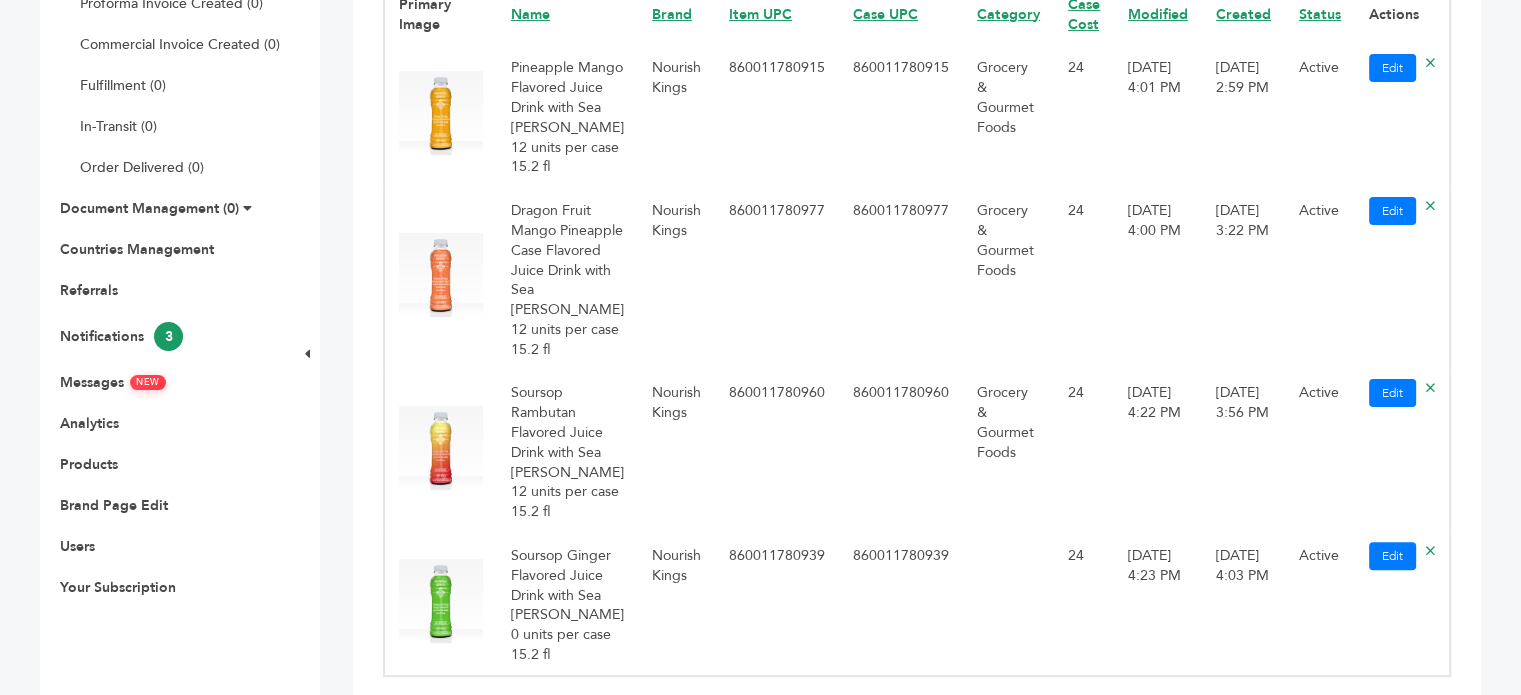 scroll, scrollTop: 479, scrollLeft: 0, axis: vertical 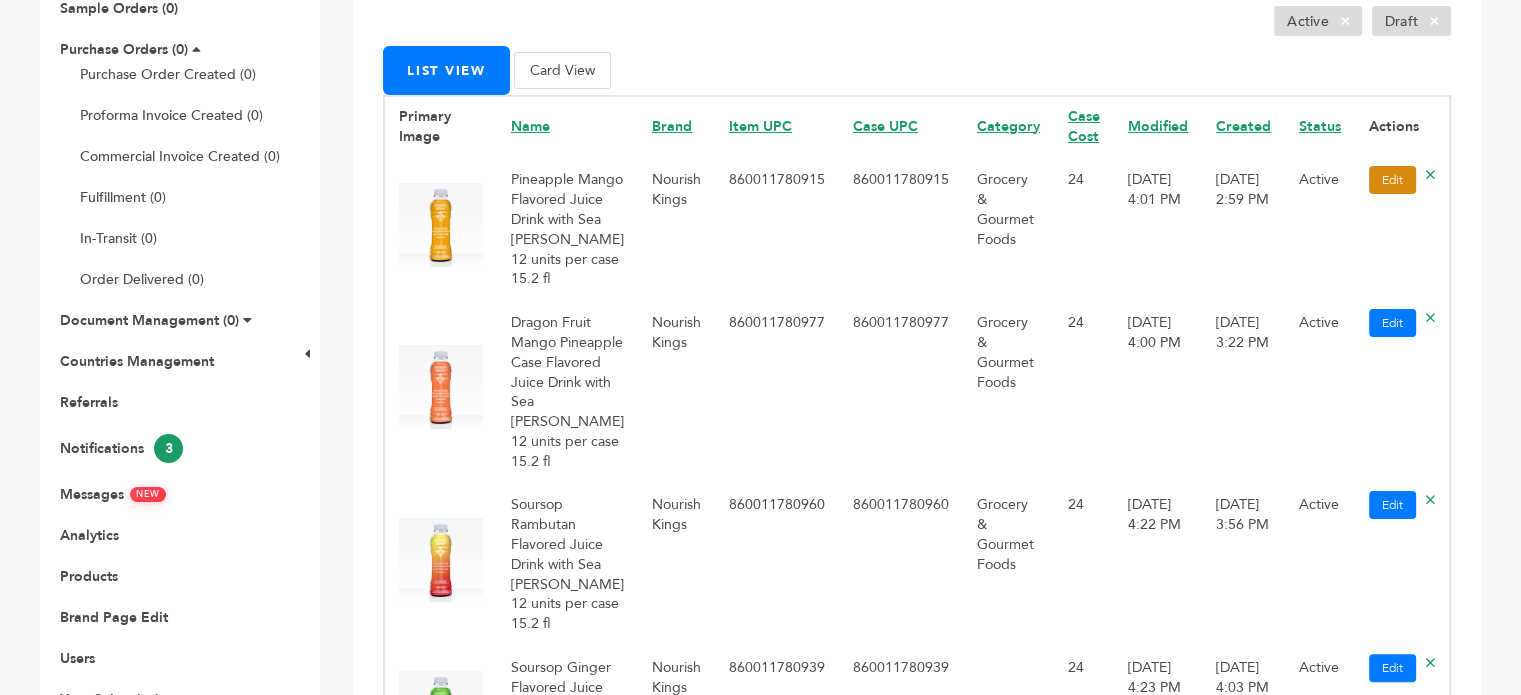 click on "Edit" at bounding box center [1392, 180] 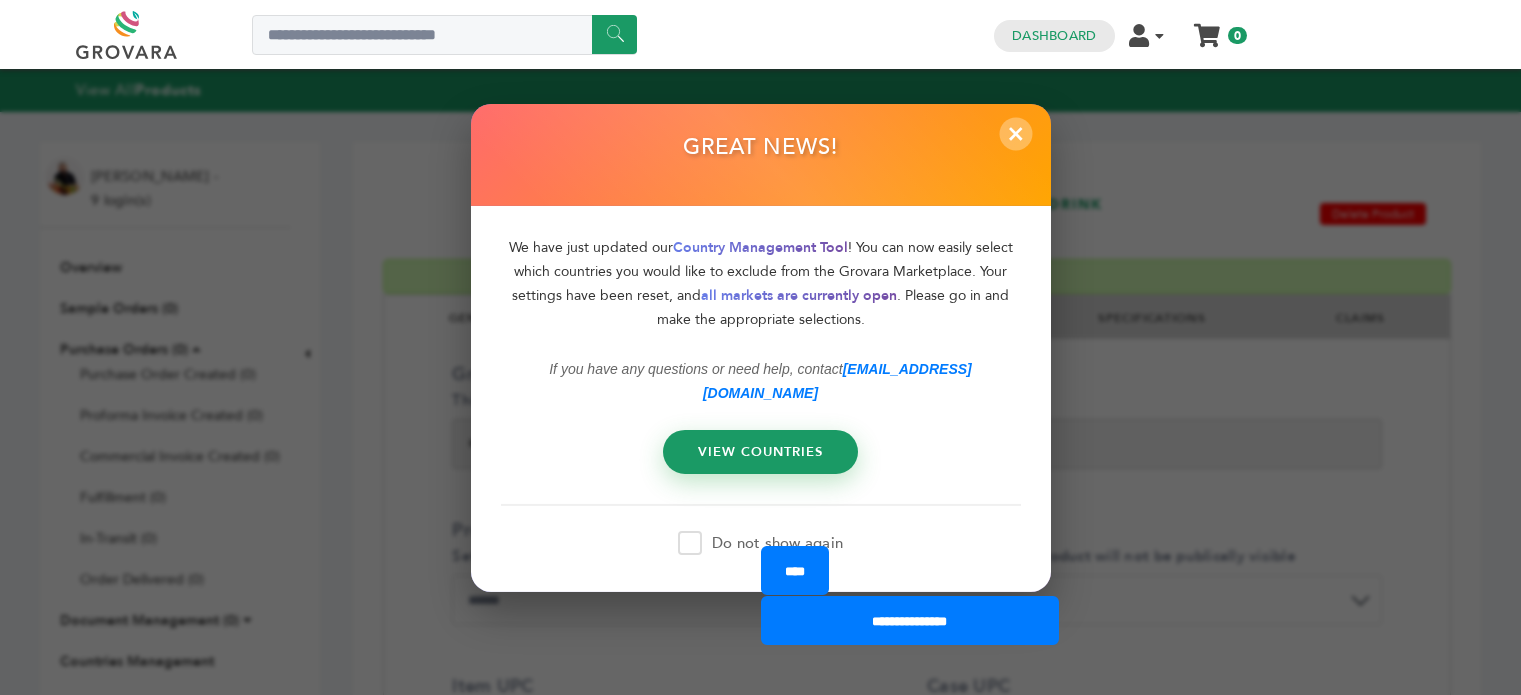 scroll, scrollTop: 0, scrollLeft: 0, axis: both 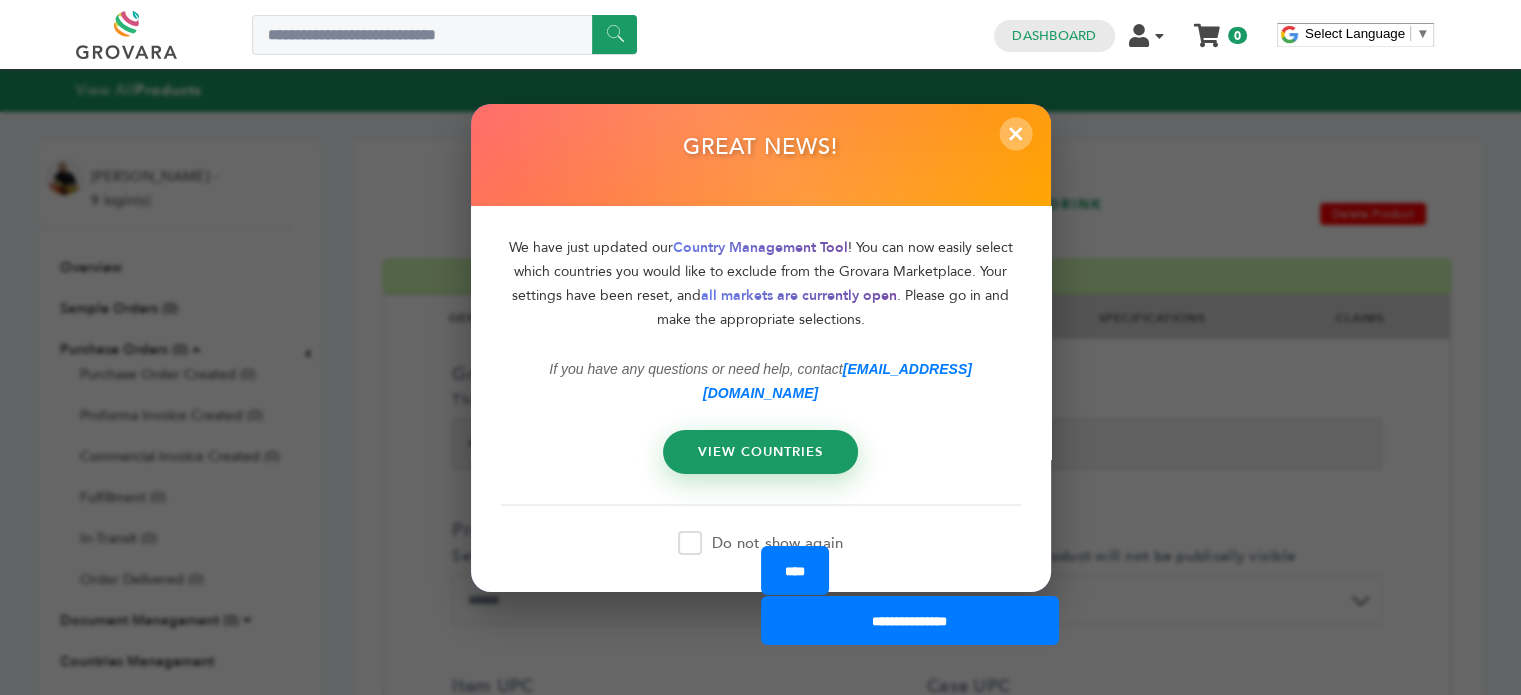 click on "×" at bounding box center (1015, 133) 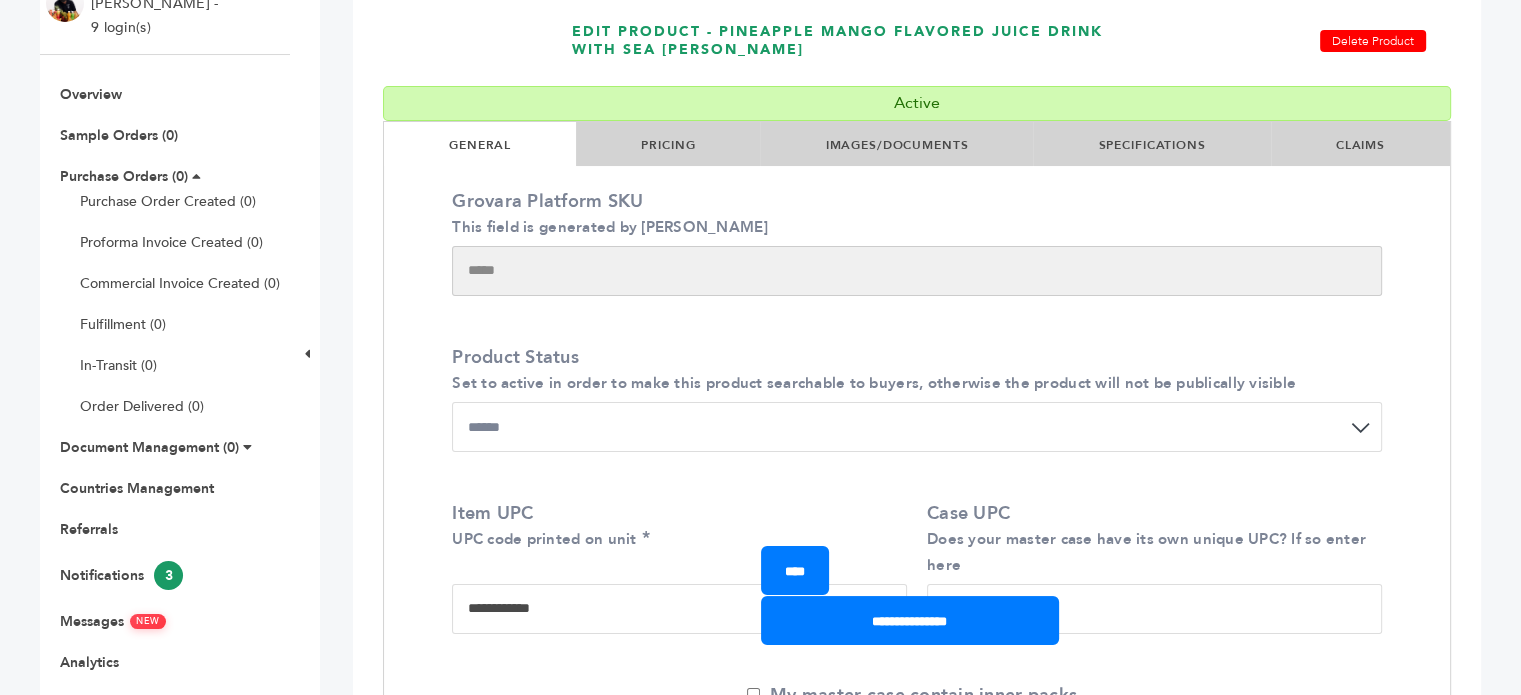 scroll, scrollTop: 186, scrollLeft: 0, axis: vertical 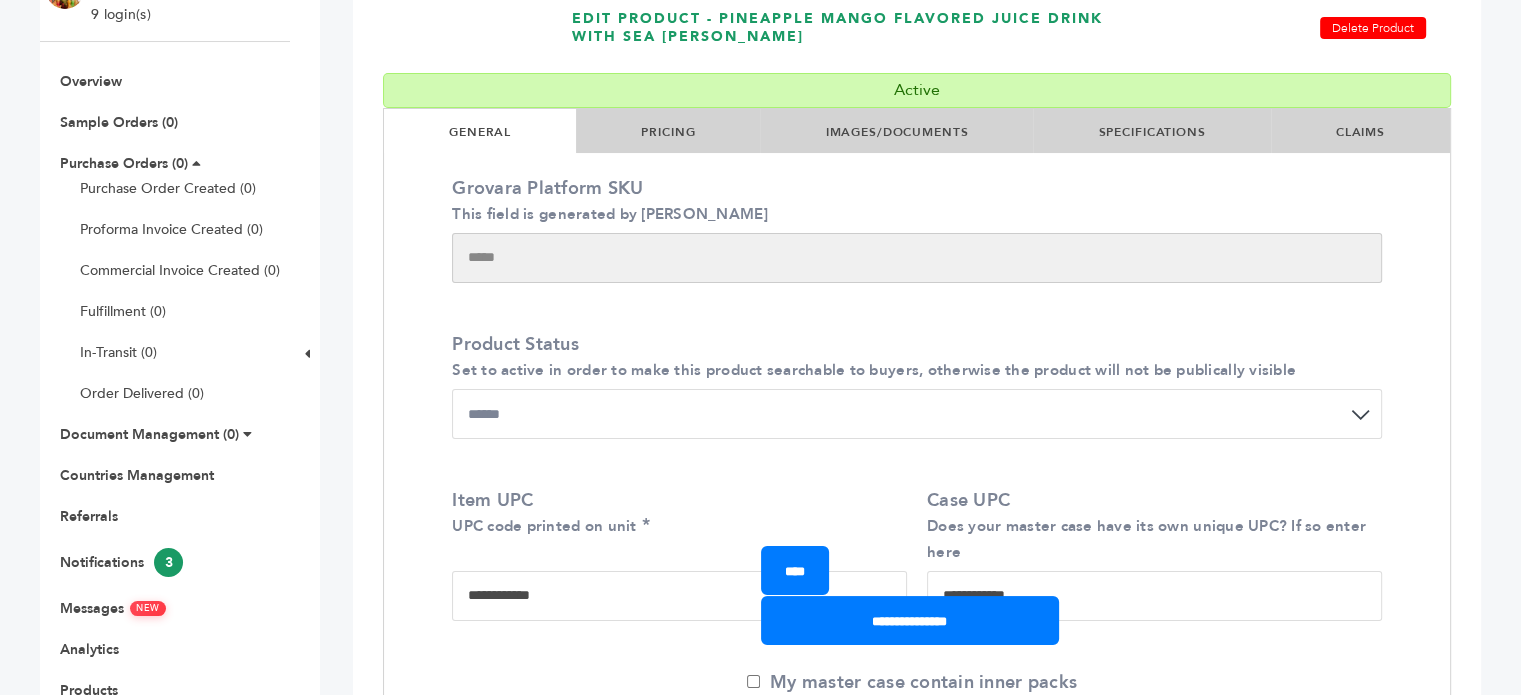 click on "PRICING" at bounding box center [668, 131] 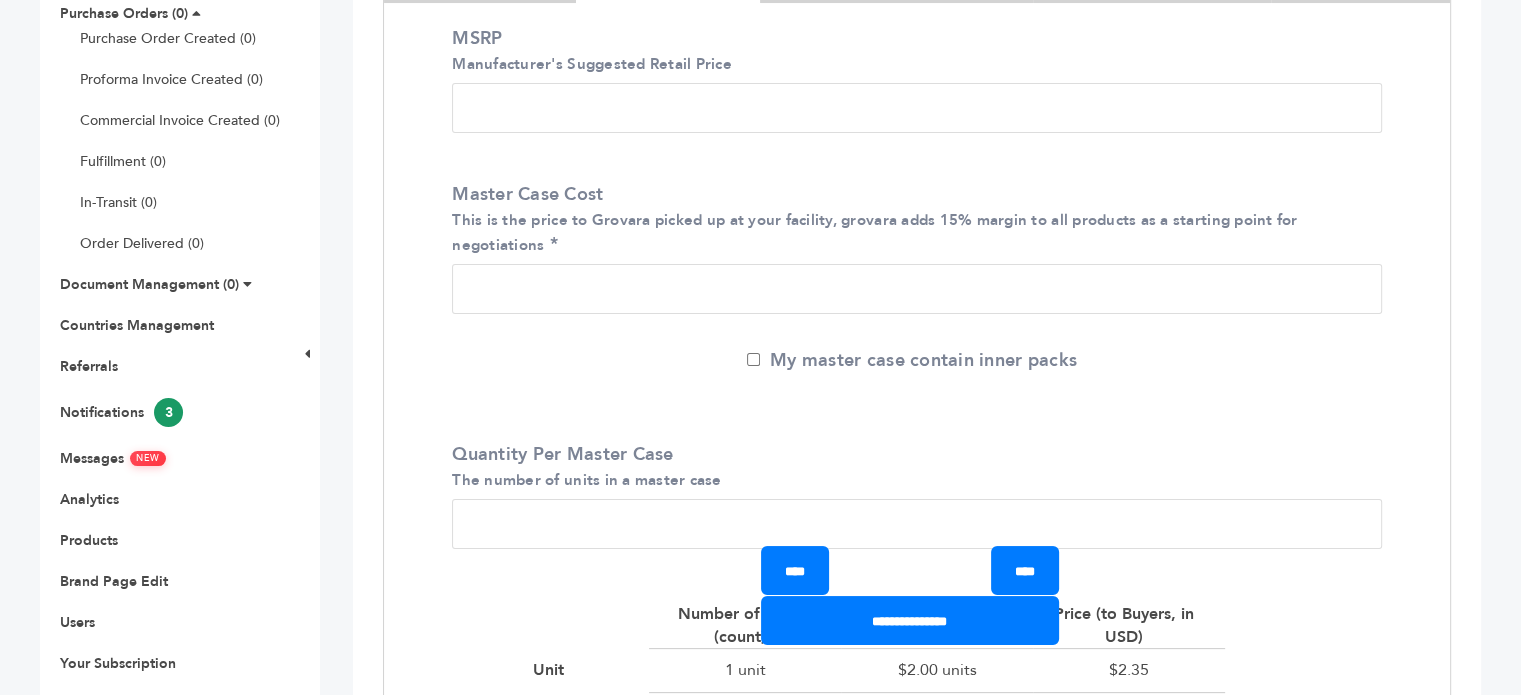 scroll, scrollTop: 0, scrollLeft: 0, axis: both 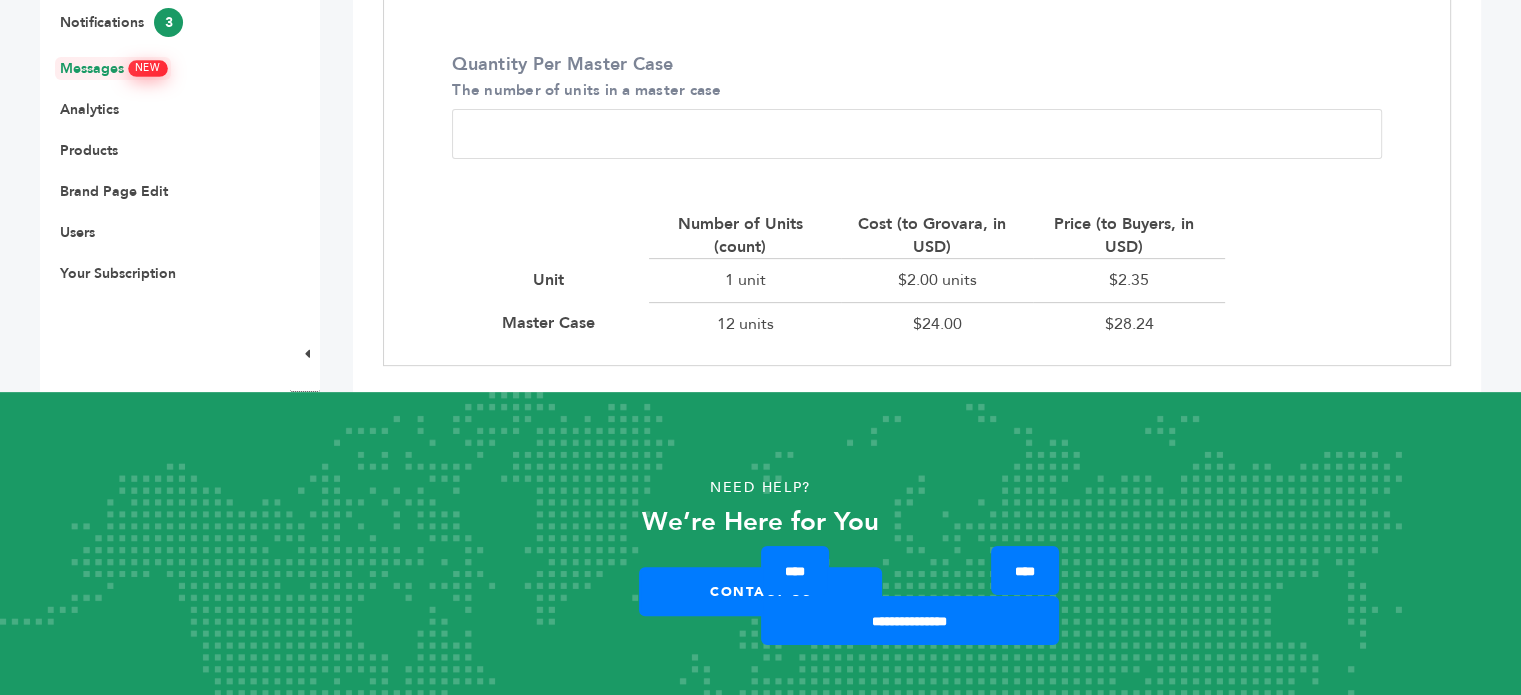 click on "Messages
NEW" at bounding box center (113, 68) 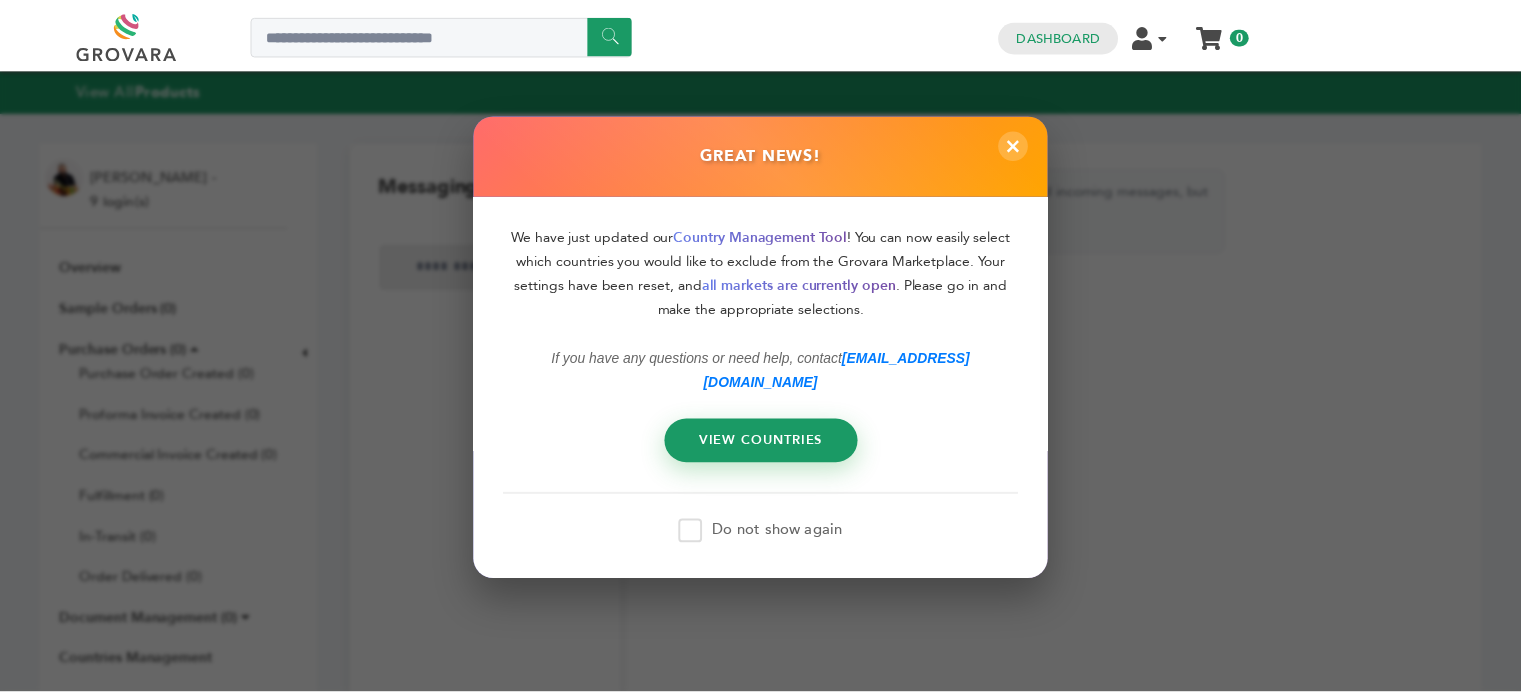scroll, scrollTop: 0, scrollLeft: 0, axis: both 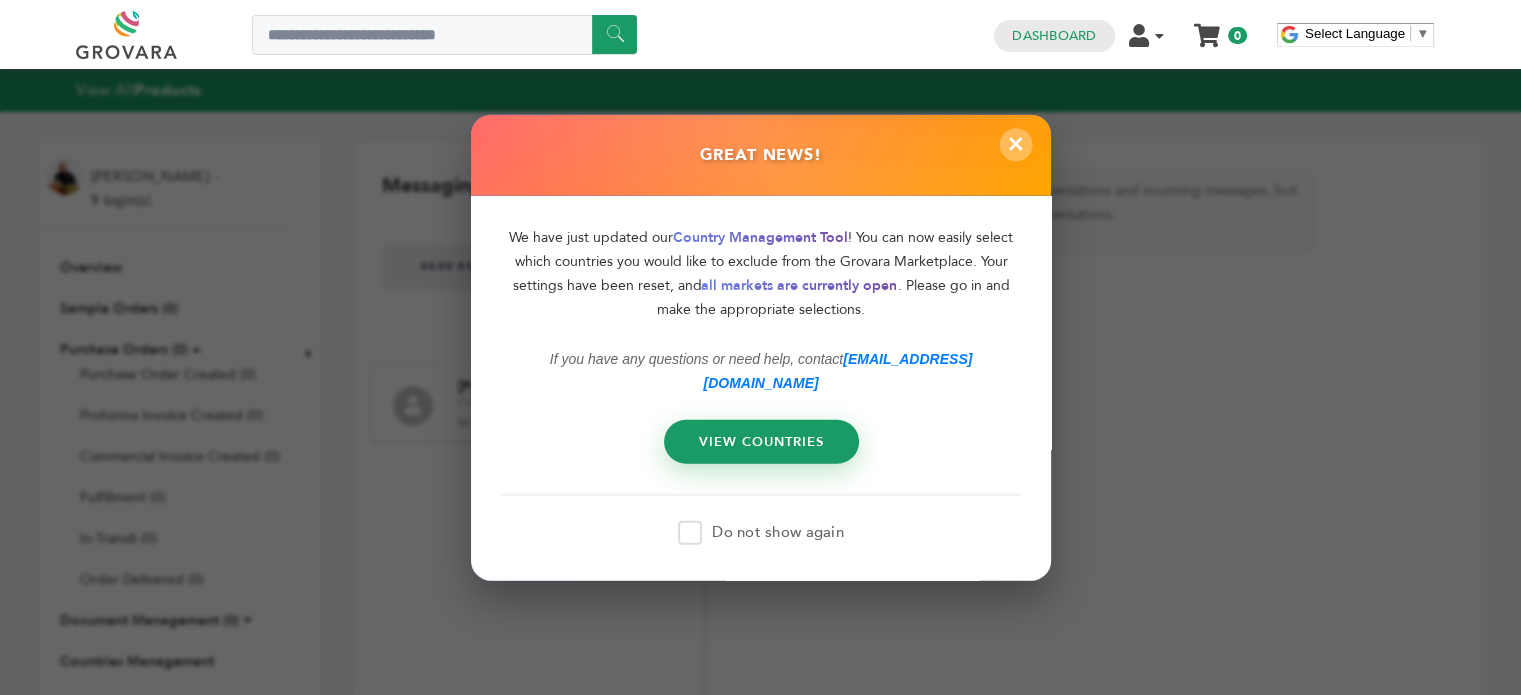 click on "×" at bounding box center (1015, 144) 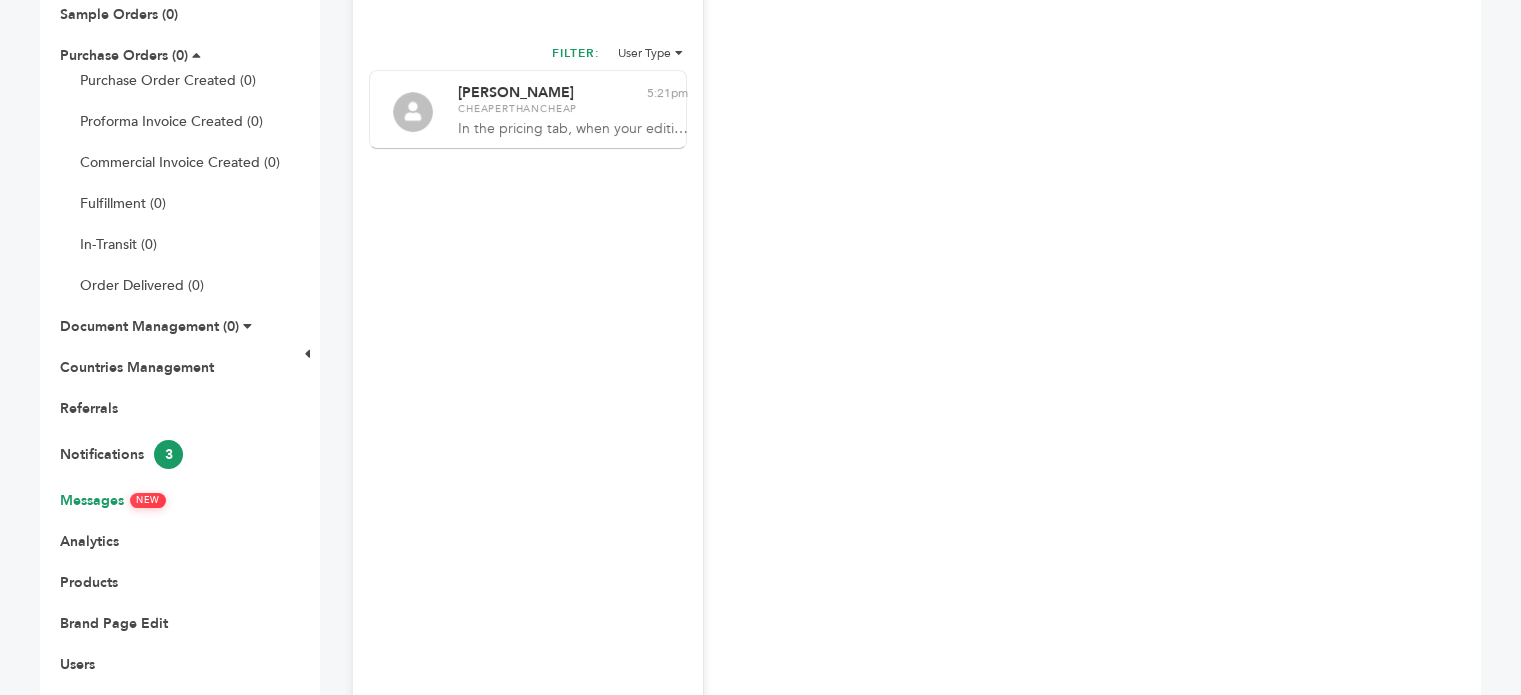 scroll, scrollTop: 444, scrollLeft: 0, axis: vertical 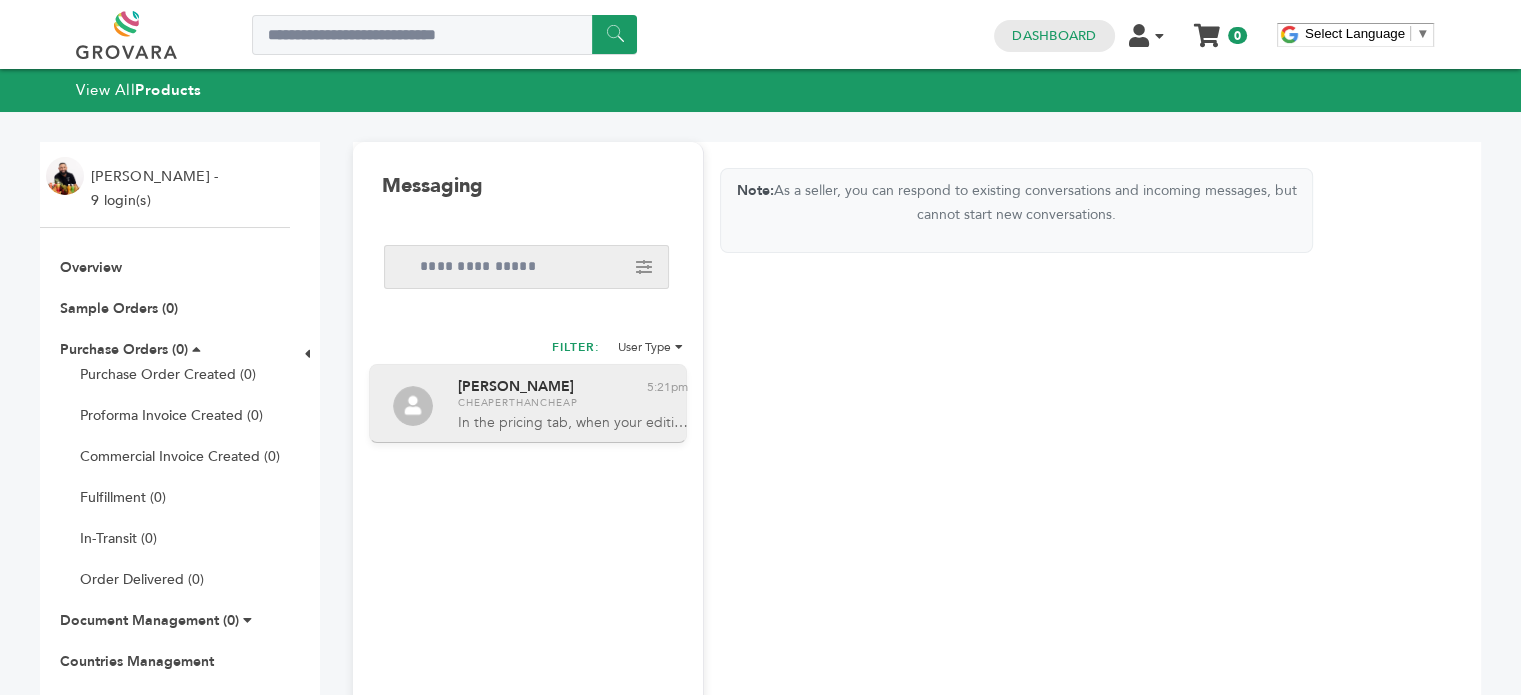 click on "Grayson Sutton Delete conversation 5:21pm CheaperThanCheap In the pricing tab, when your editing your product. Let me know if you need further help - Gray" at bounding box center [528, 404] 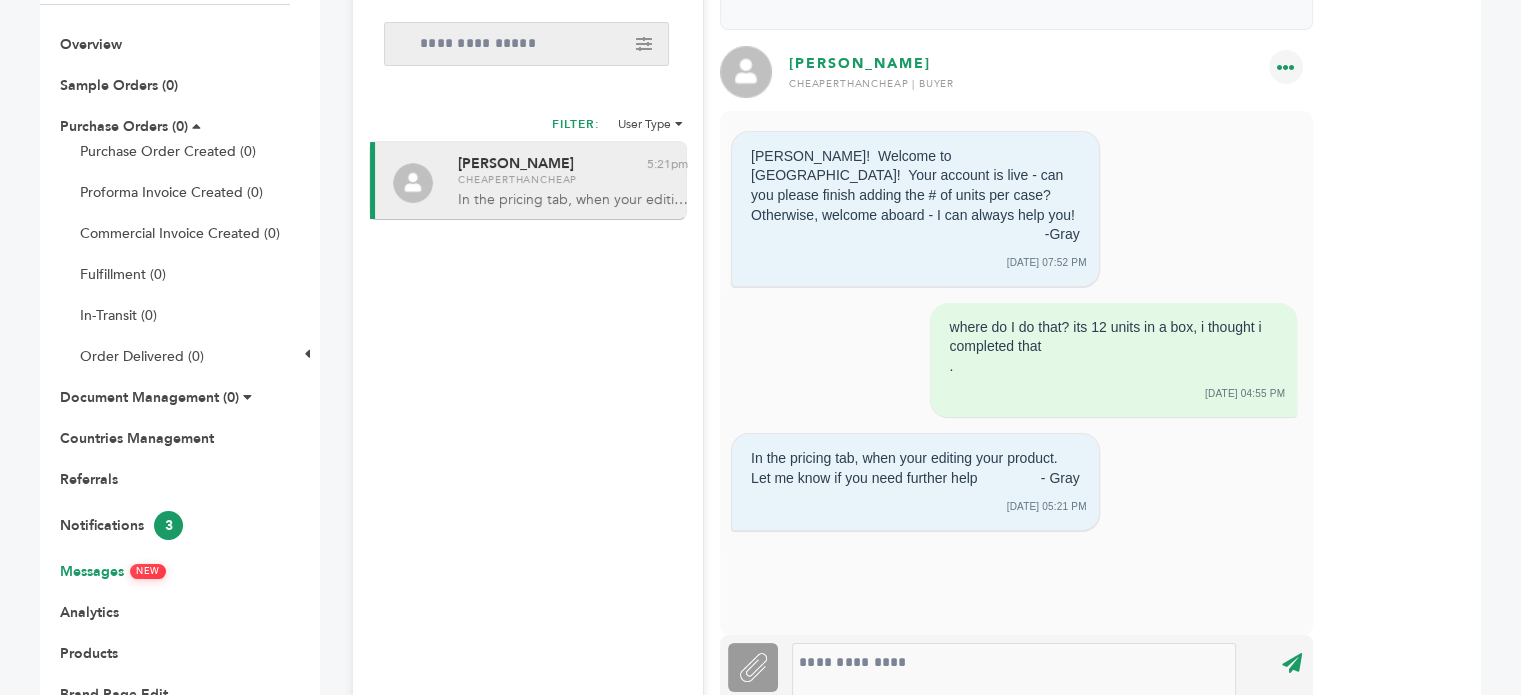 scroll, scrollTop: 247, scrollLeft: 0, axis: vertical 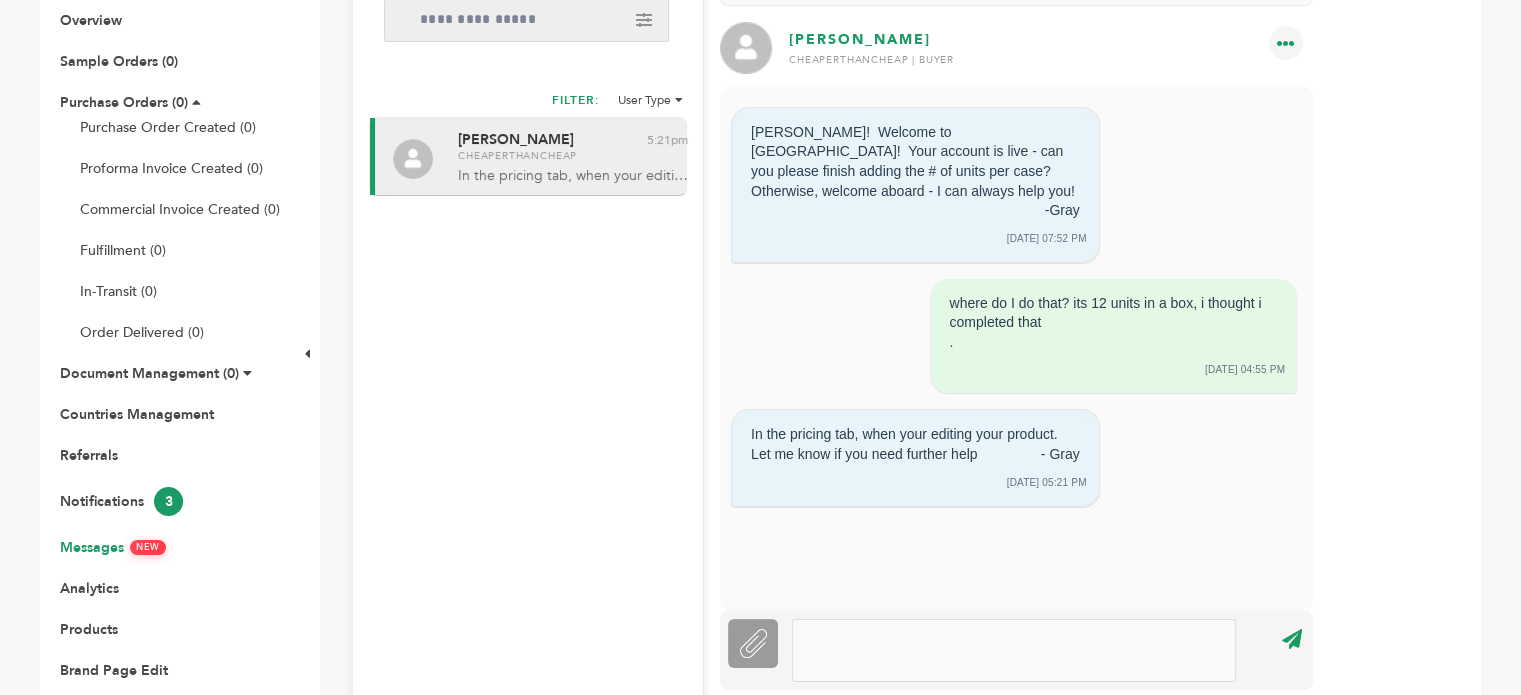 click at bounding box center [1014, 650] 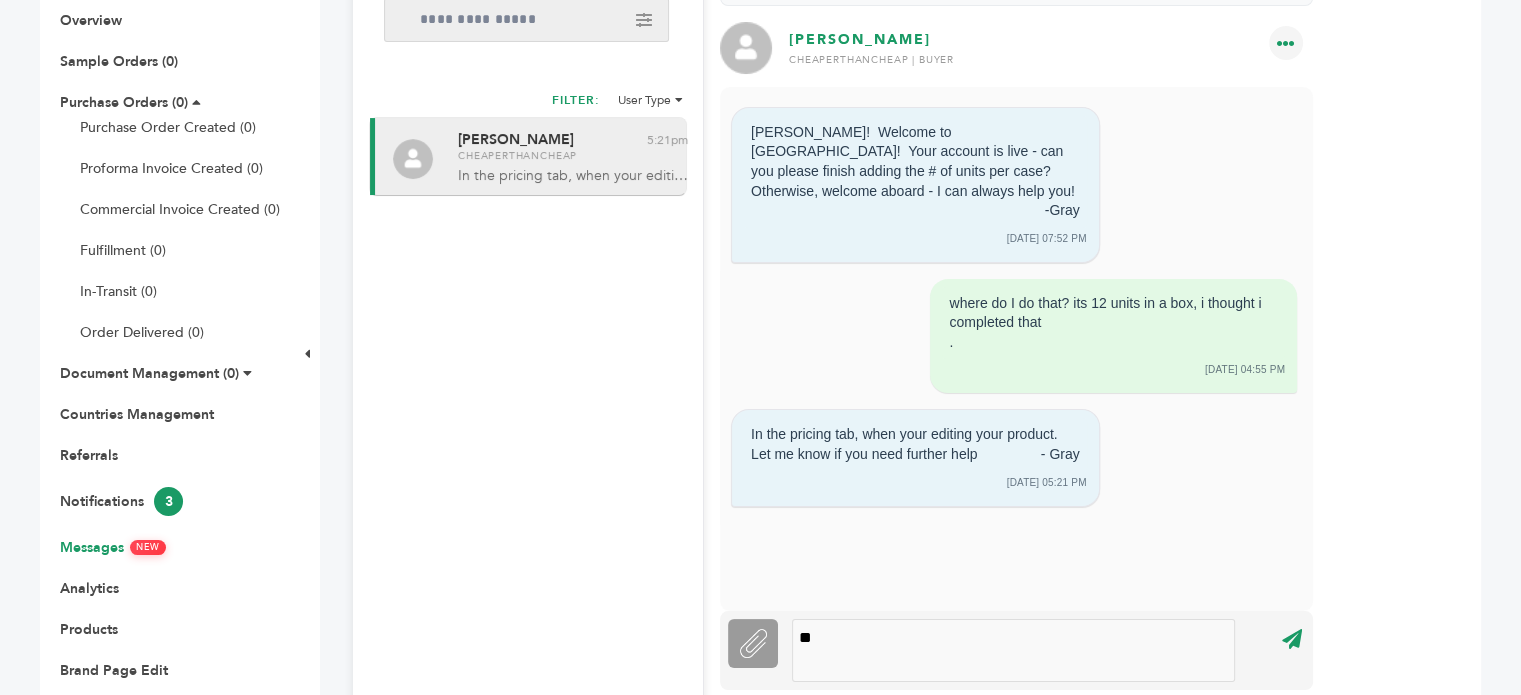 click on "**" at bounding box center [1013, 650] 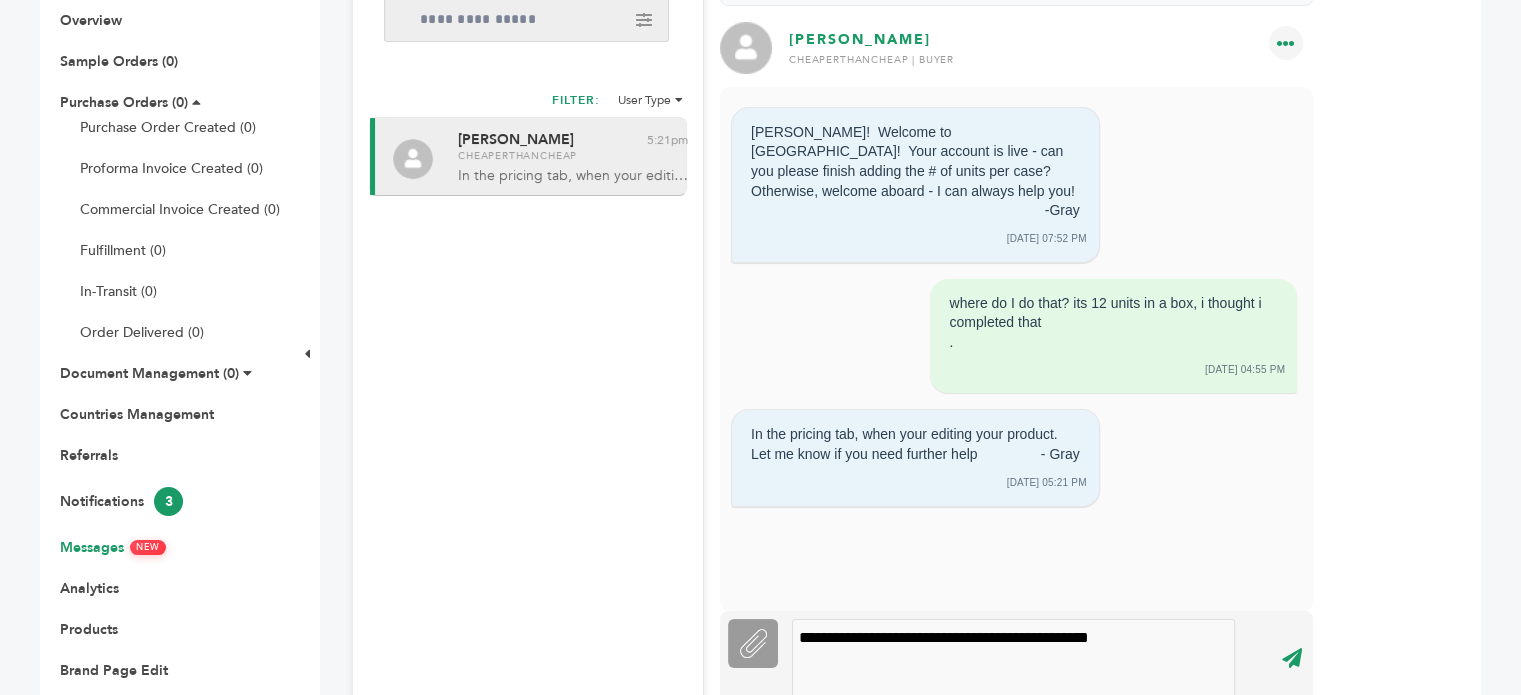 click on "****" at bounding box center [1291, 658] 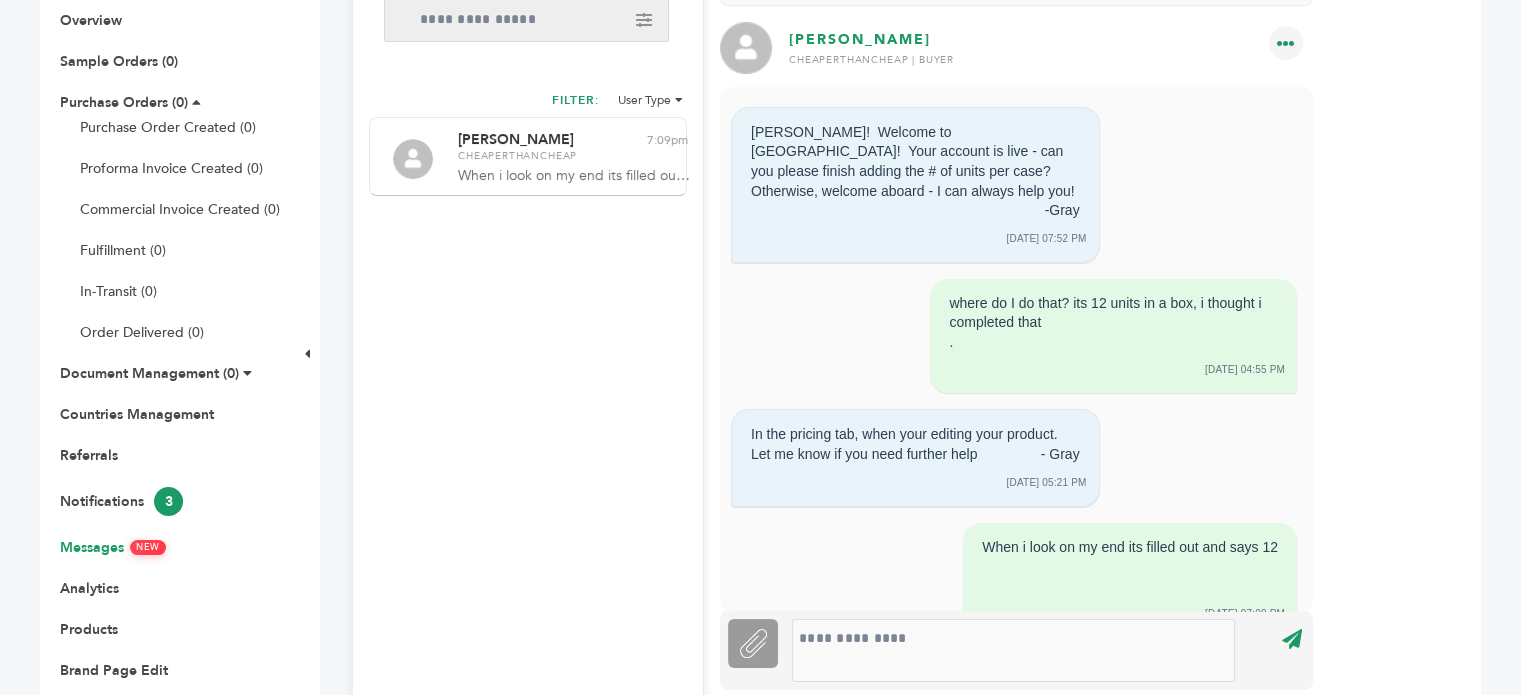 scroll, scrollTop: 64, scrollLeft: 0, axis: vertical 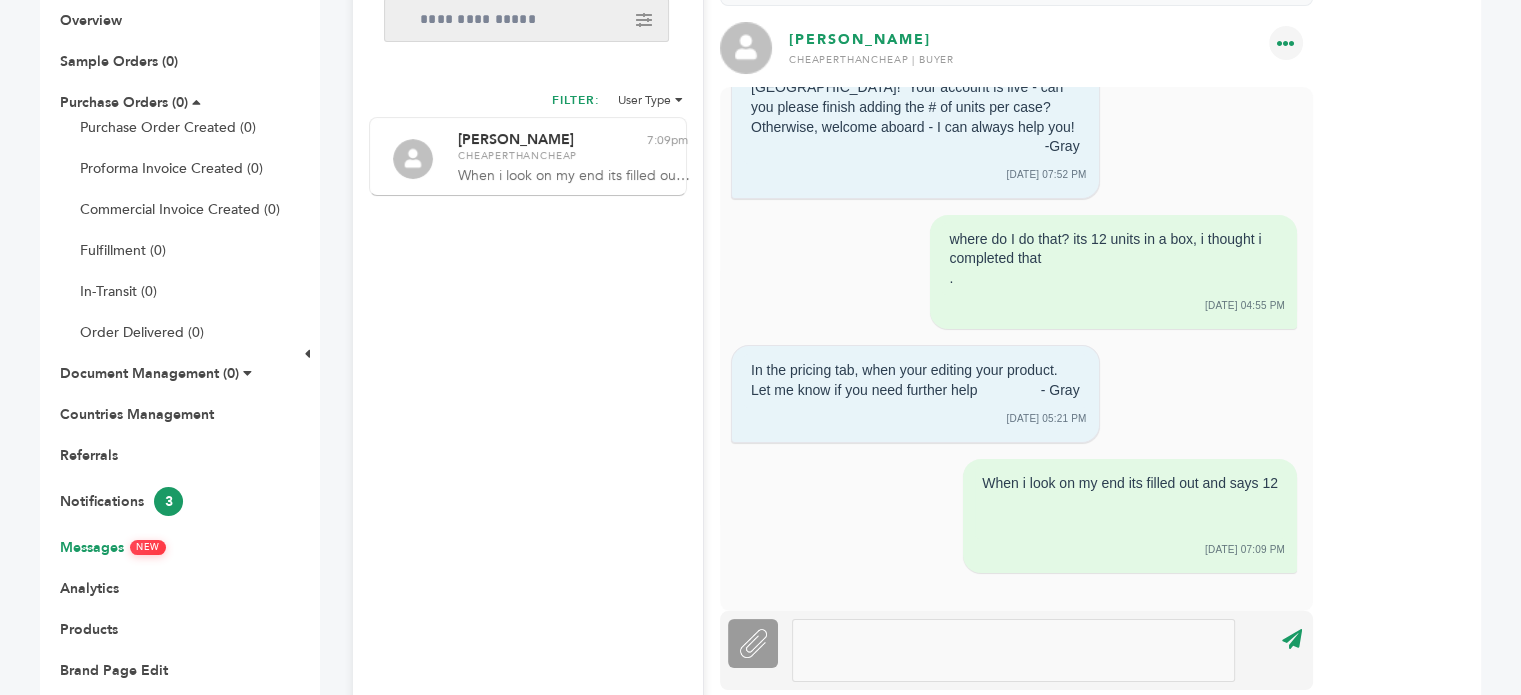 click at bounding box center (1013, 650) 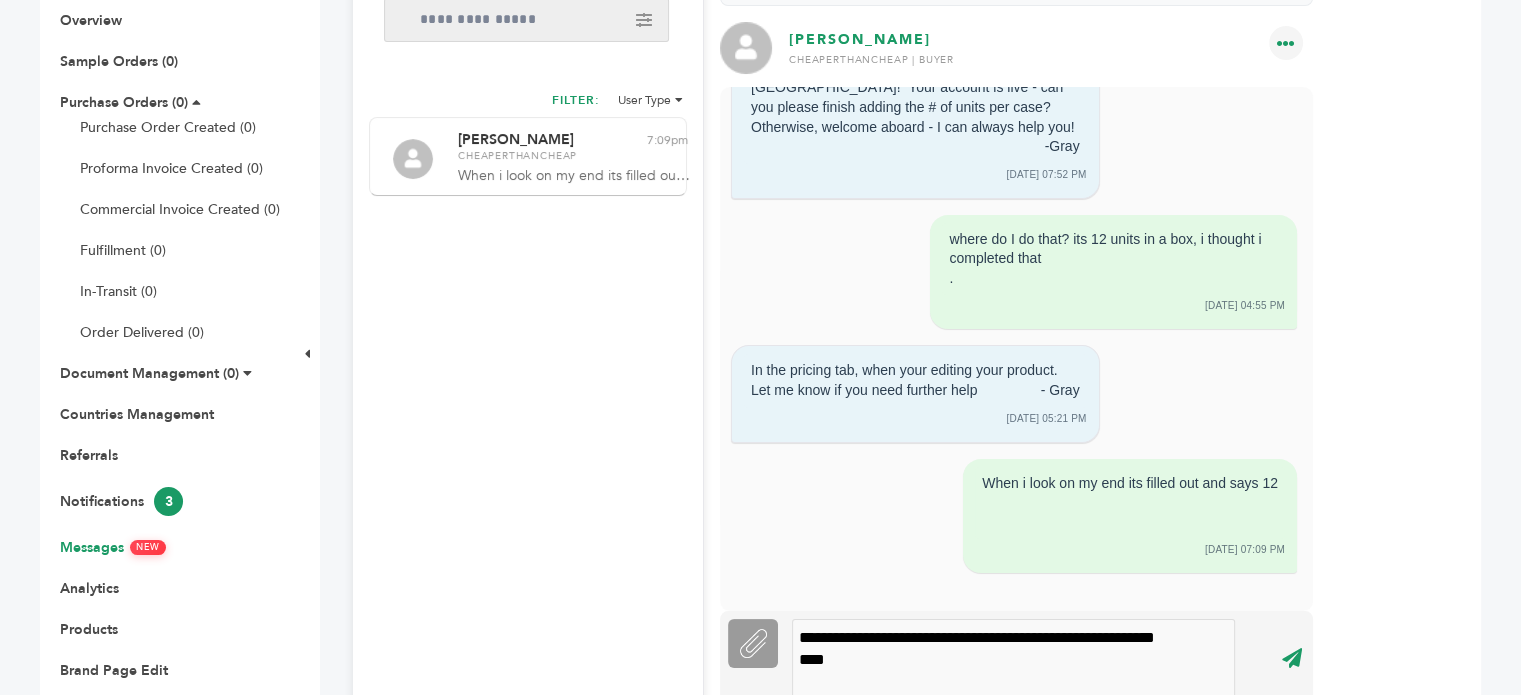 click on "****" at bounding box center [1291, 658] 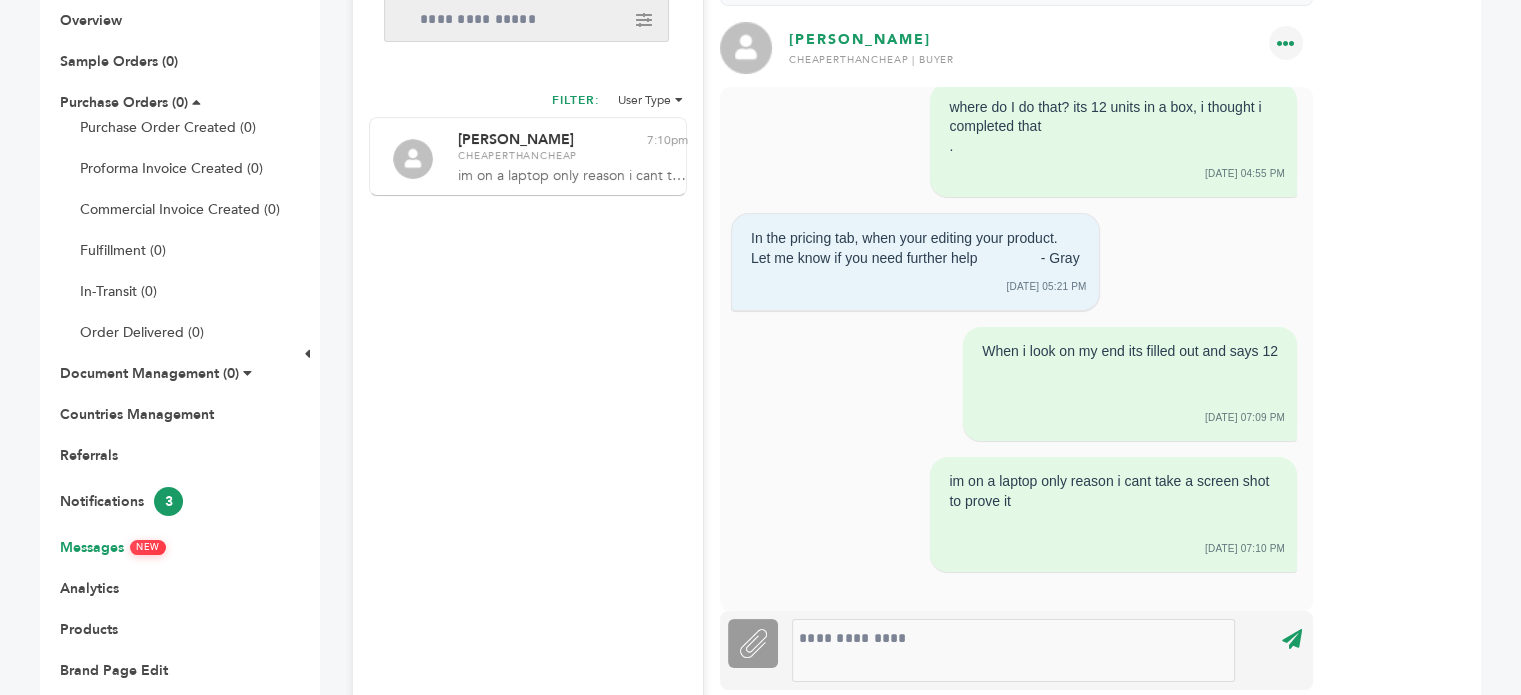 scroll, scrollTop: 195, scrollLeft: 0, axis: vertical 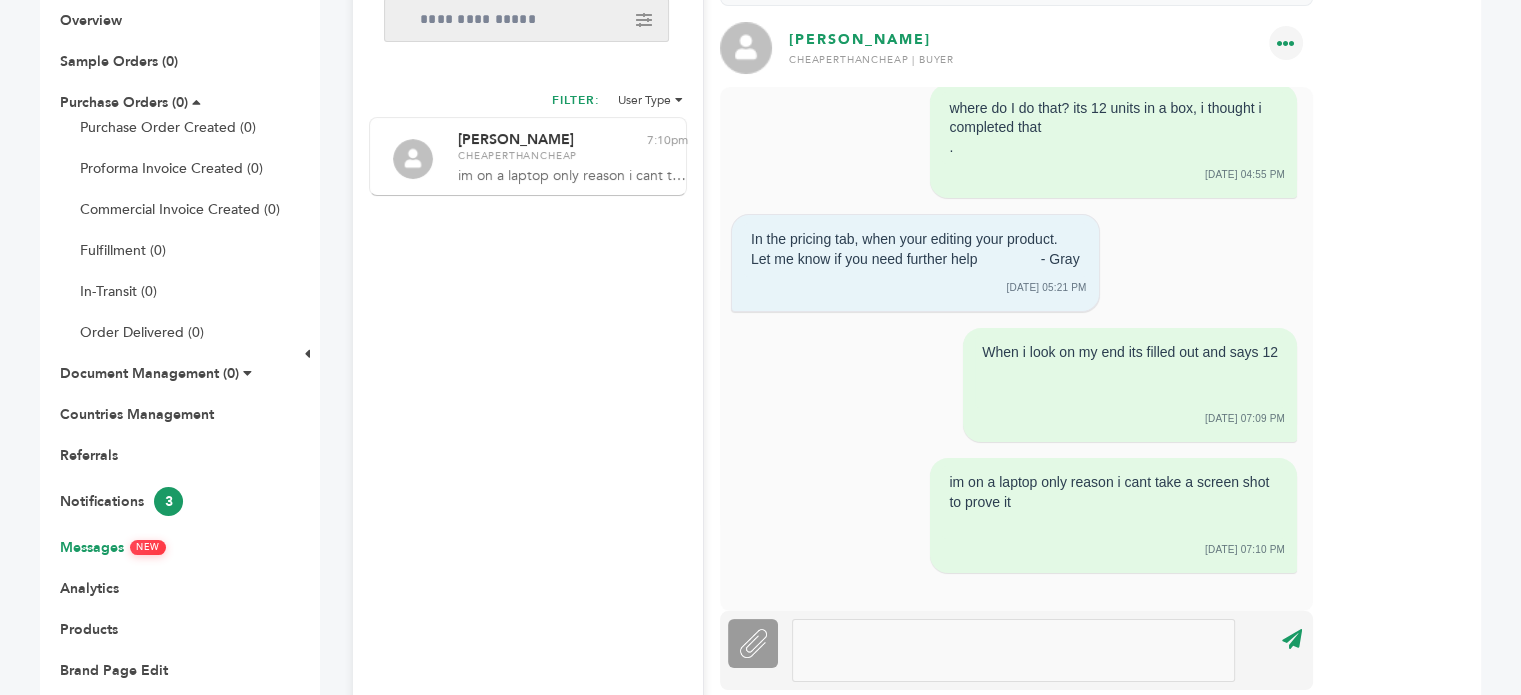 click at bounding box center [1013, 650] 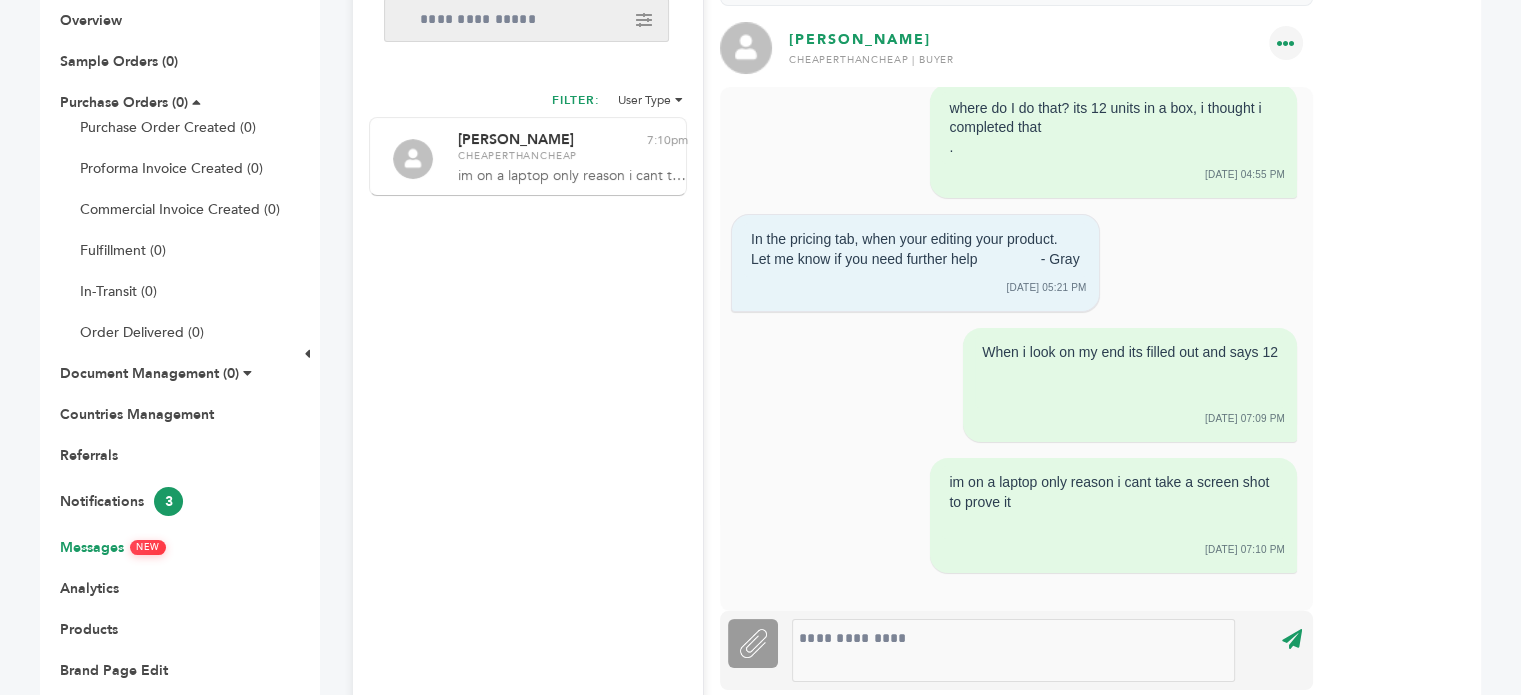 click on "Notifications
3" at bounding box center [165, 501] 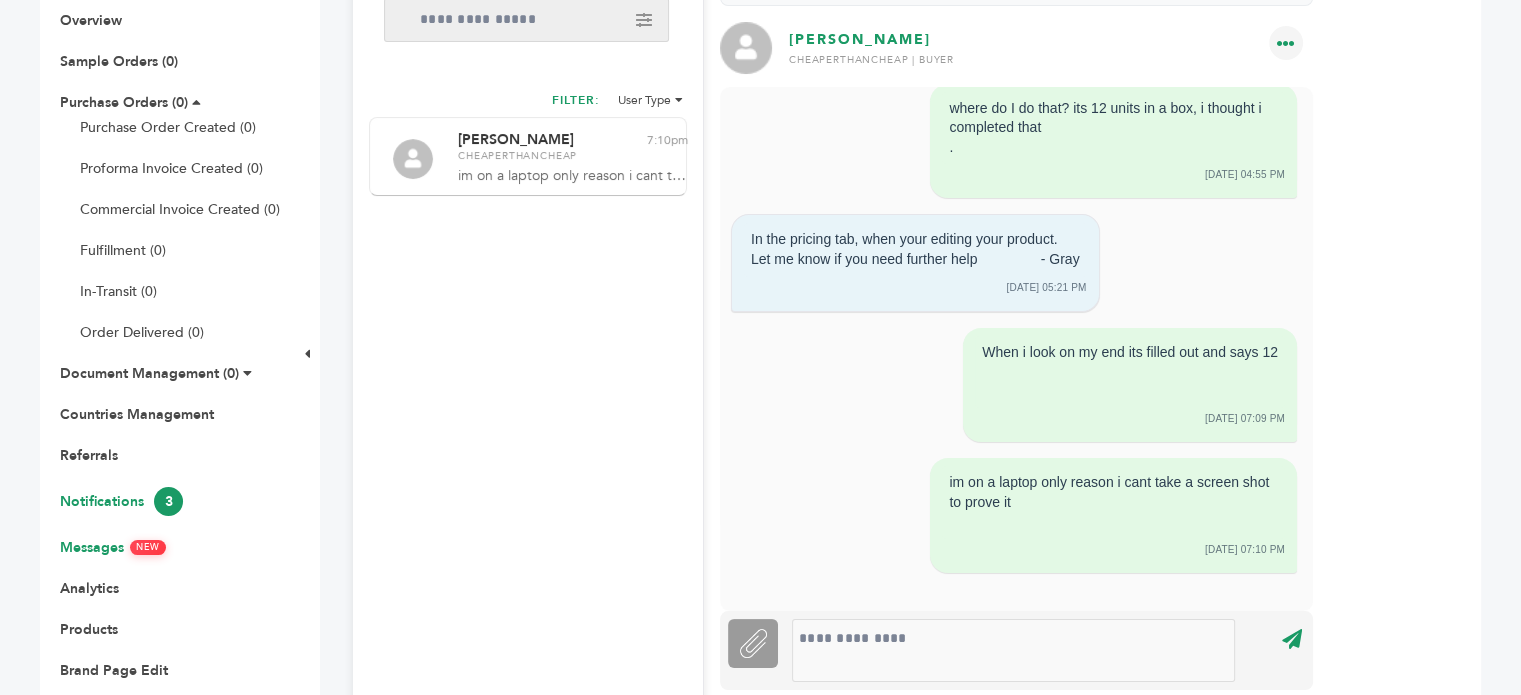 click on "Notifications
3" at bounding box center (121, 501) 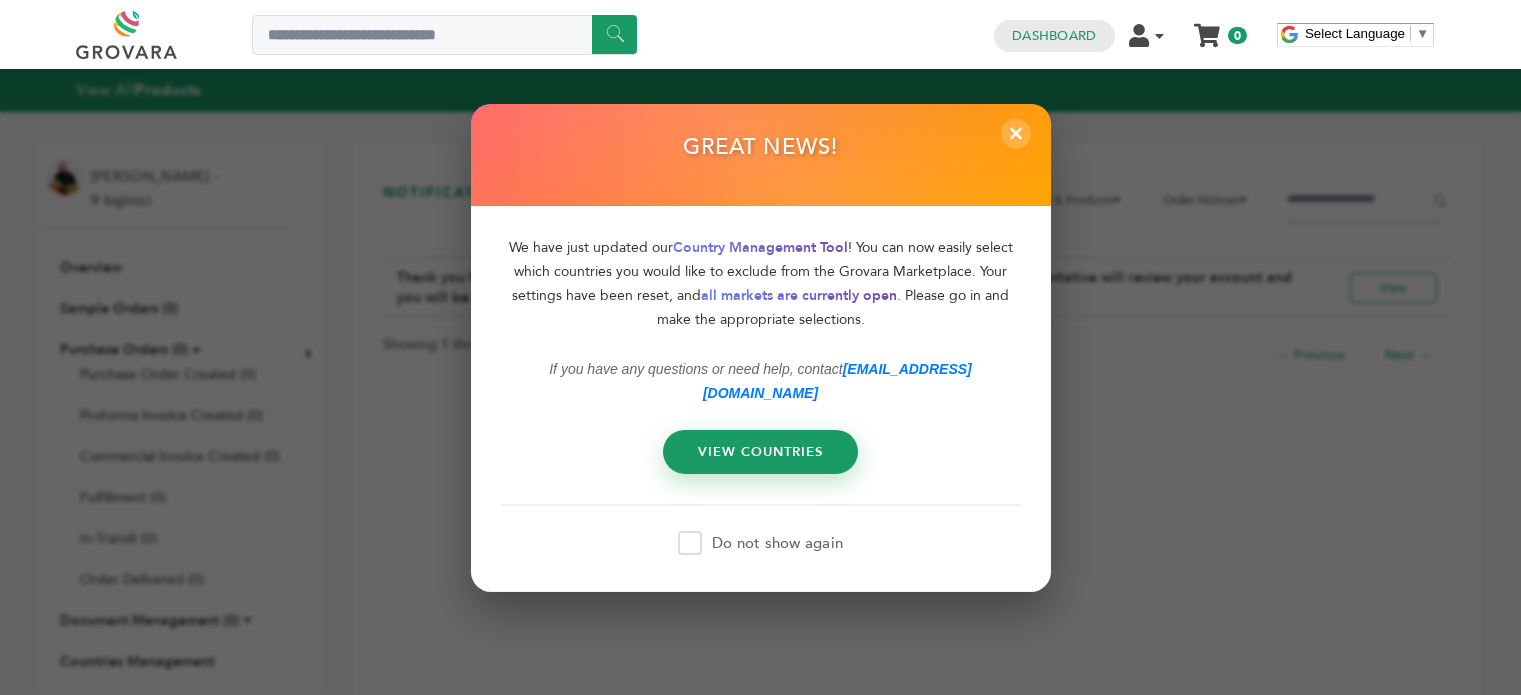 scroll, scrollTop: 0, scrollLeft: 0, axis: both 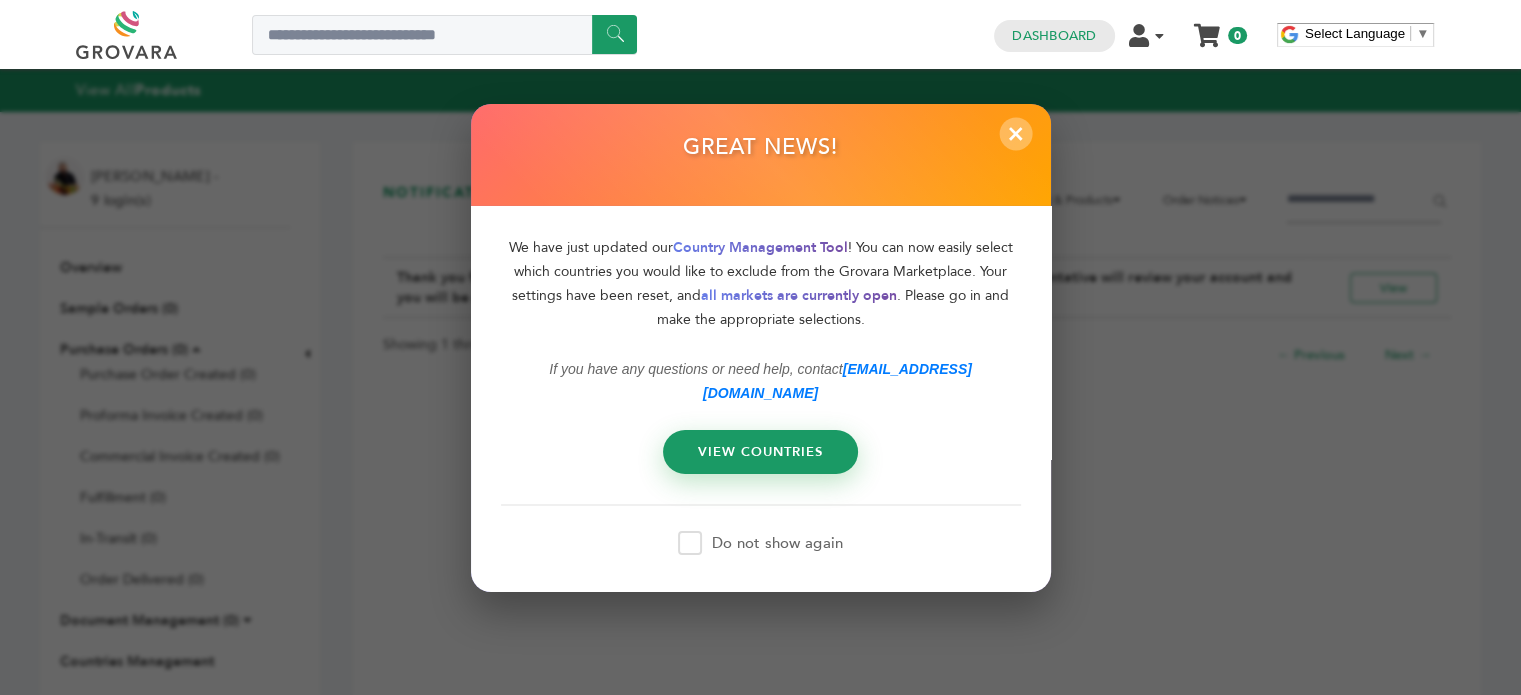 click on "×" at bounding box center [1015, 133] 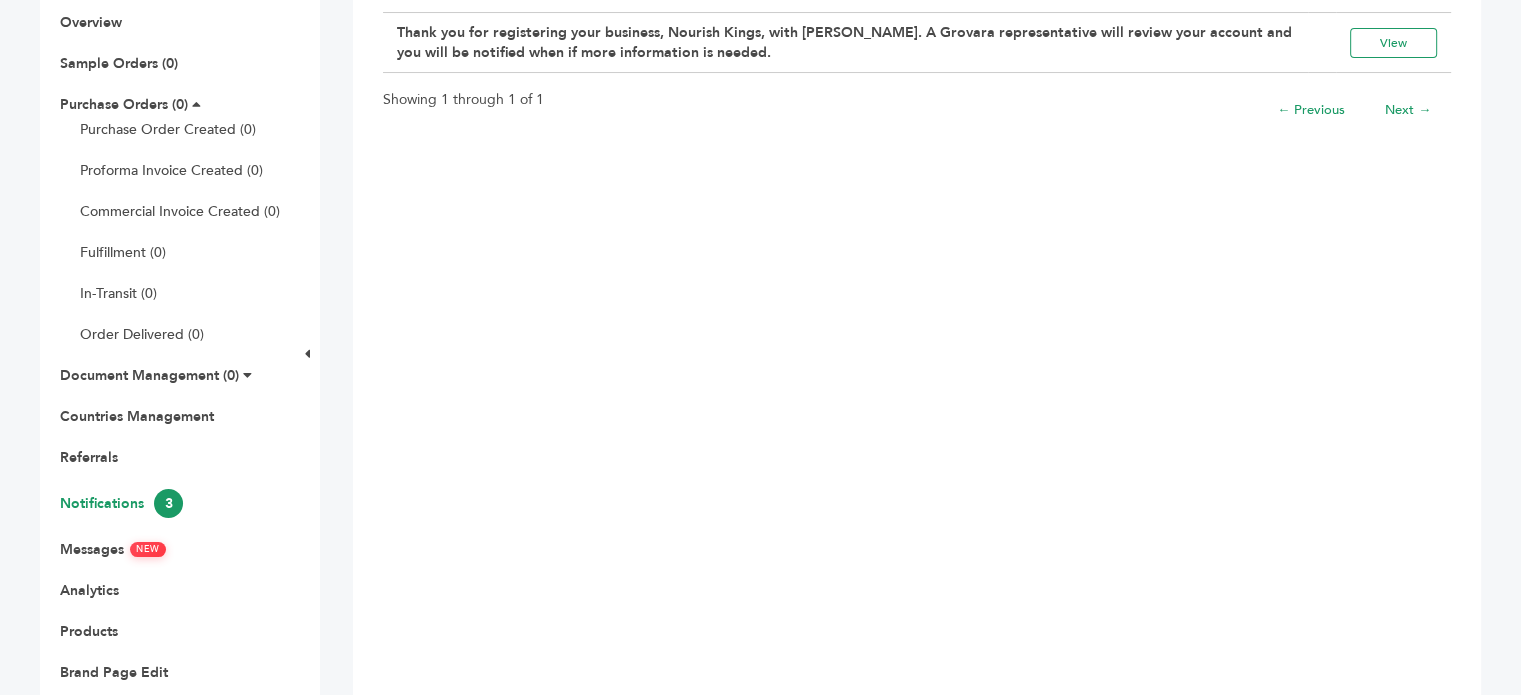 scroll, scrollTop: 357, scrollLeft: 0, axis: vertical 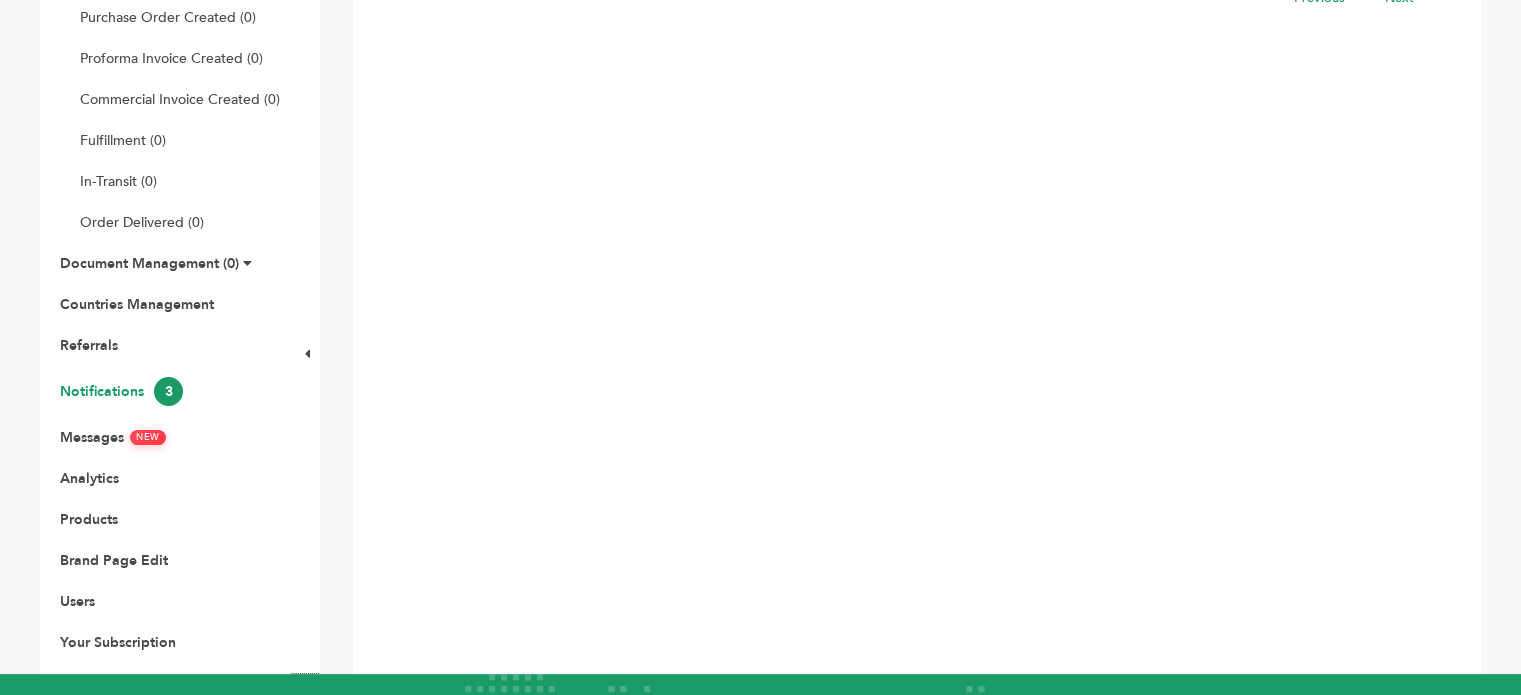 click on "Notifications
3" at bounding box center (121, 391) 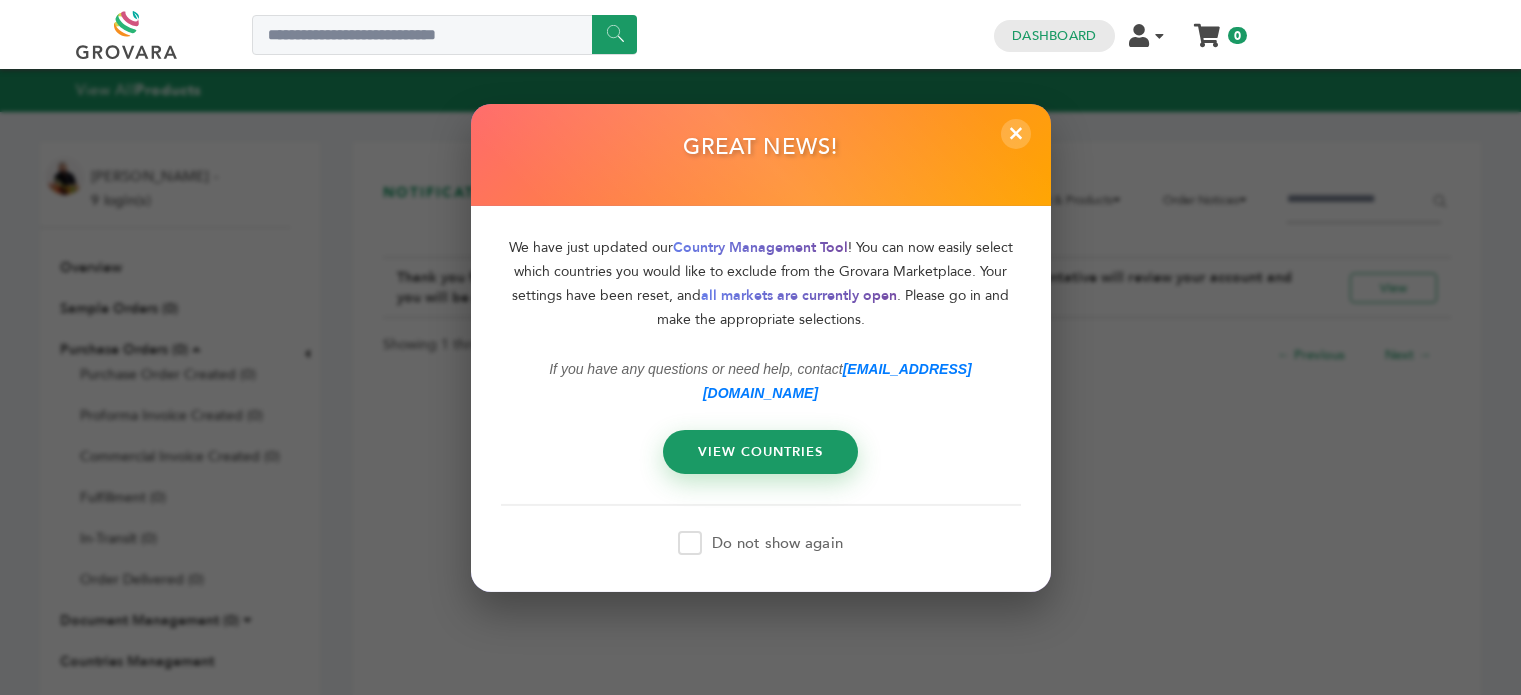 scroll, scrollTop: 0, scrollLeft: 0, axis: both 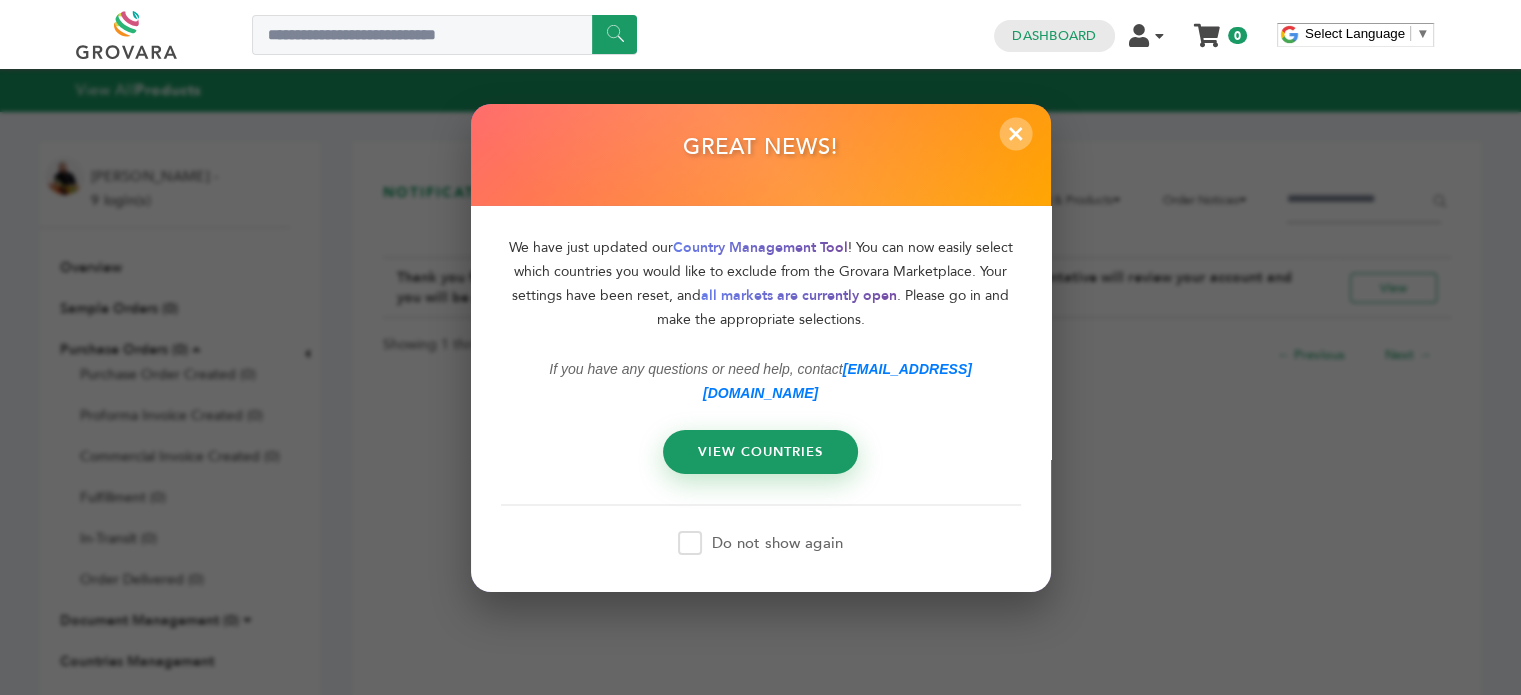 click on "×" at bounding box center (1015, 133) 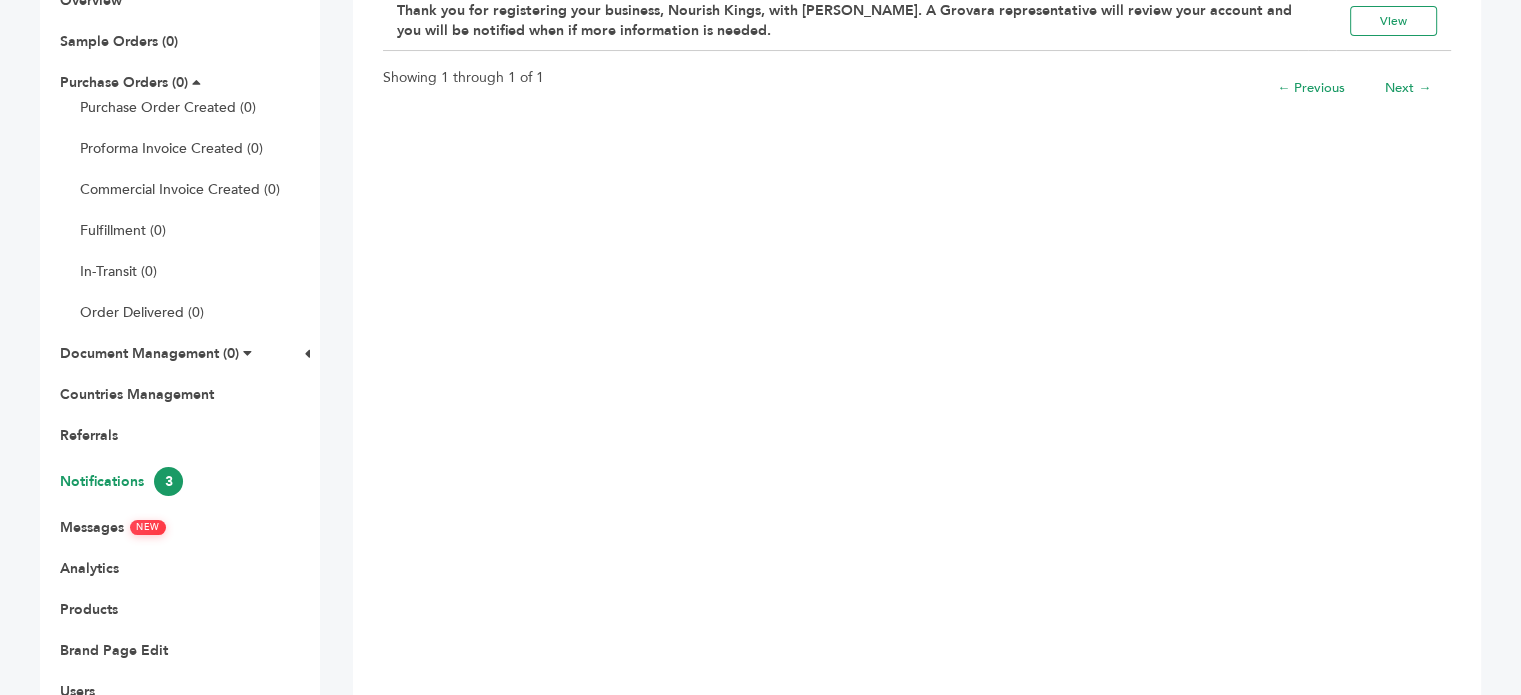 scroll, scrollTop: 416, scrollLeft: 0, axis: vertical 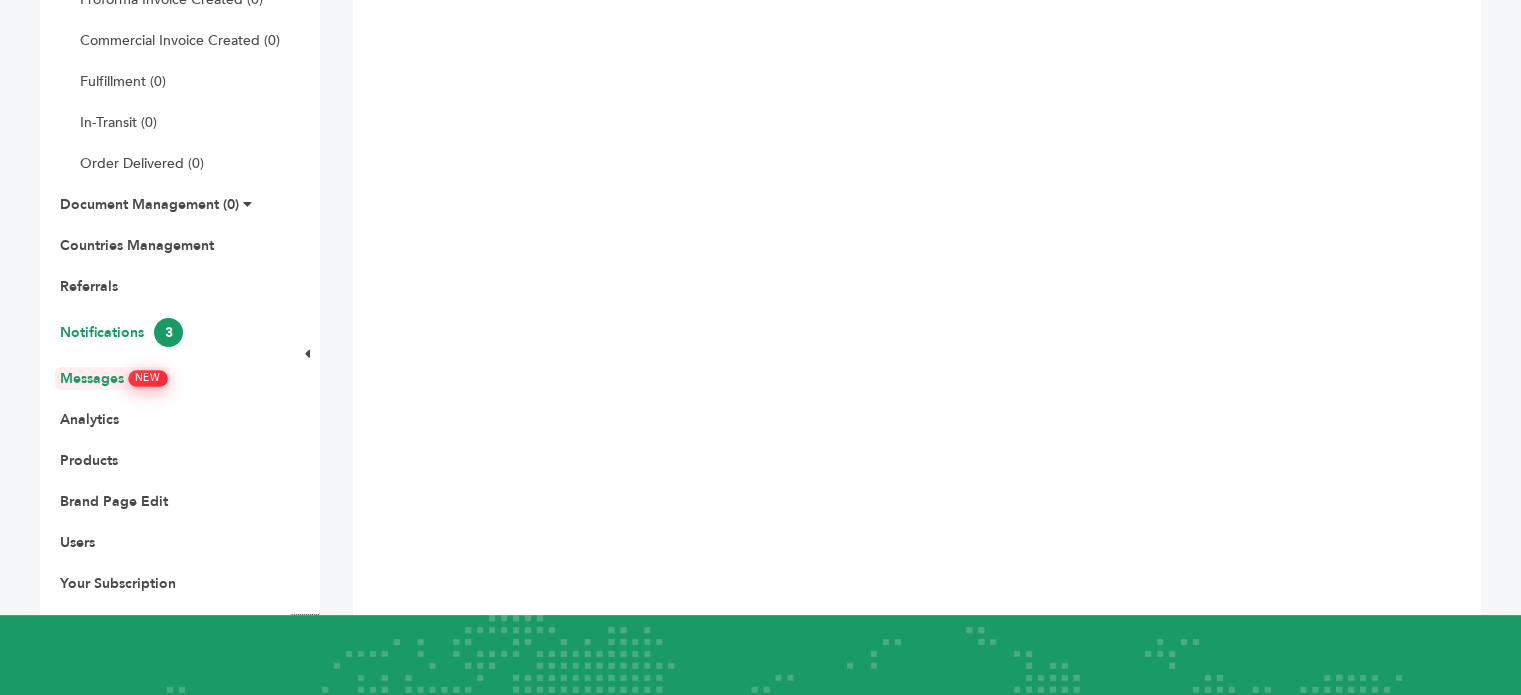 click on "NEW" at bounding box center [148, 378] 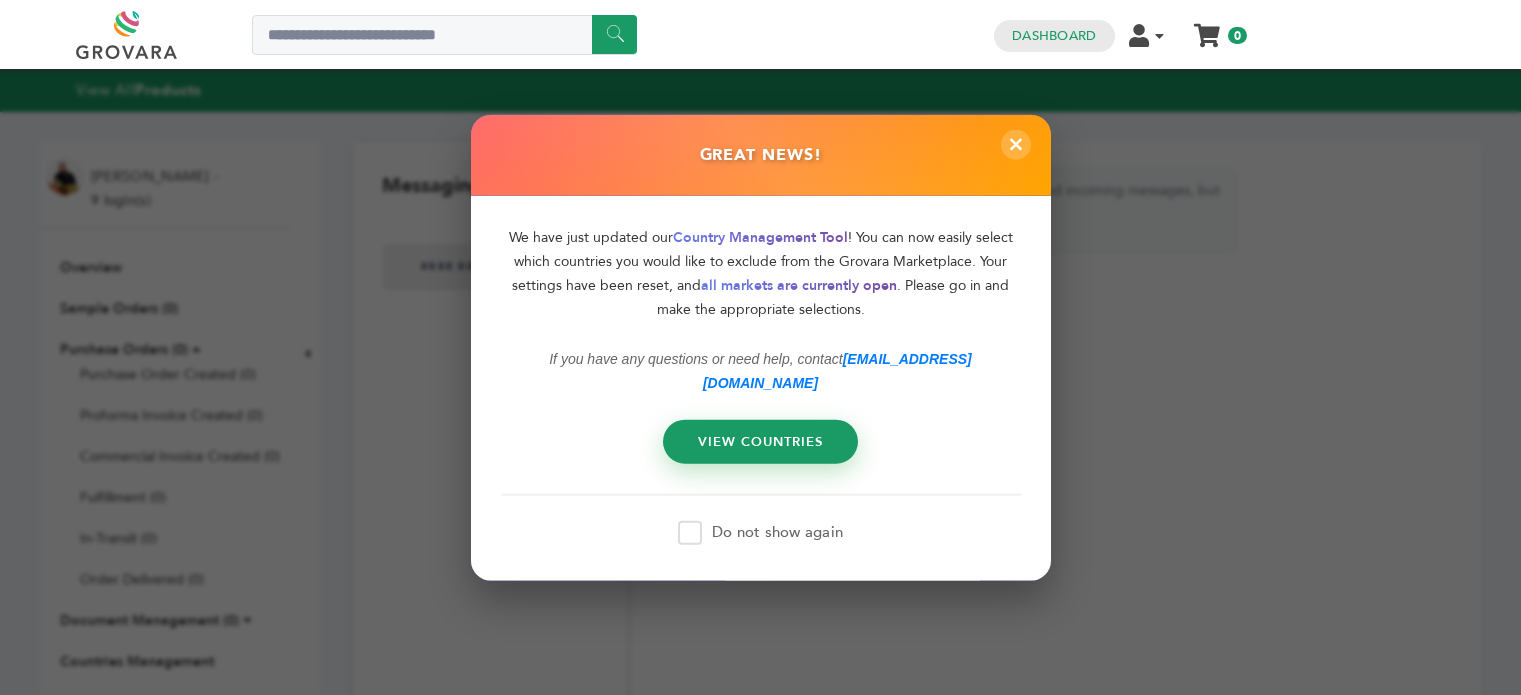 scroll, scrollTop: 0, scrollLeft: 0, axis: both 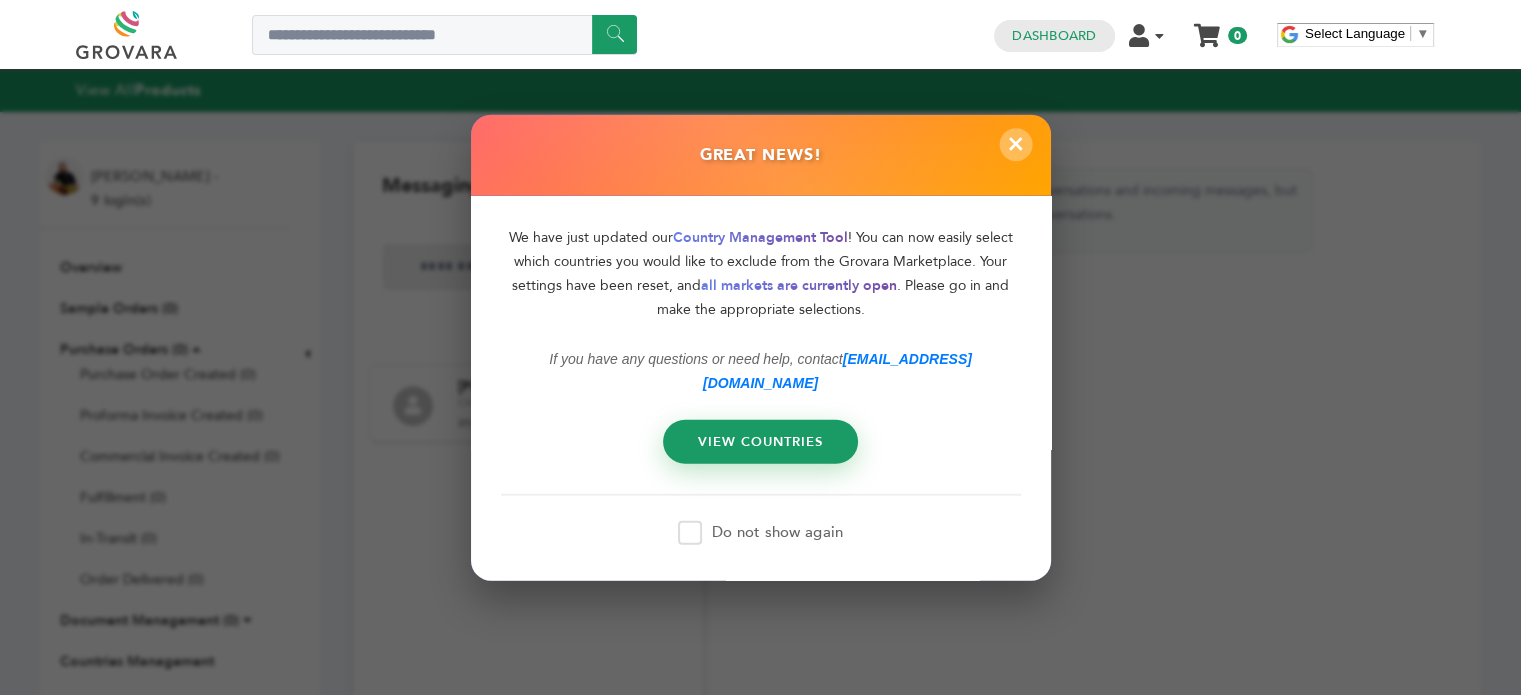 click on "×" at bounding box center [1015, 144] 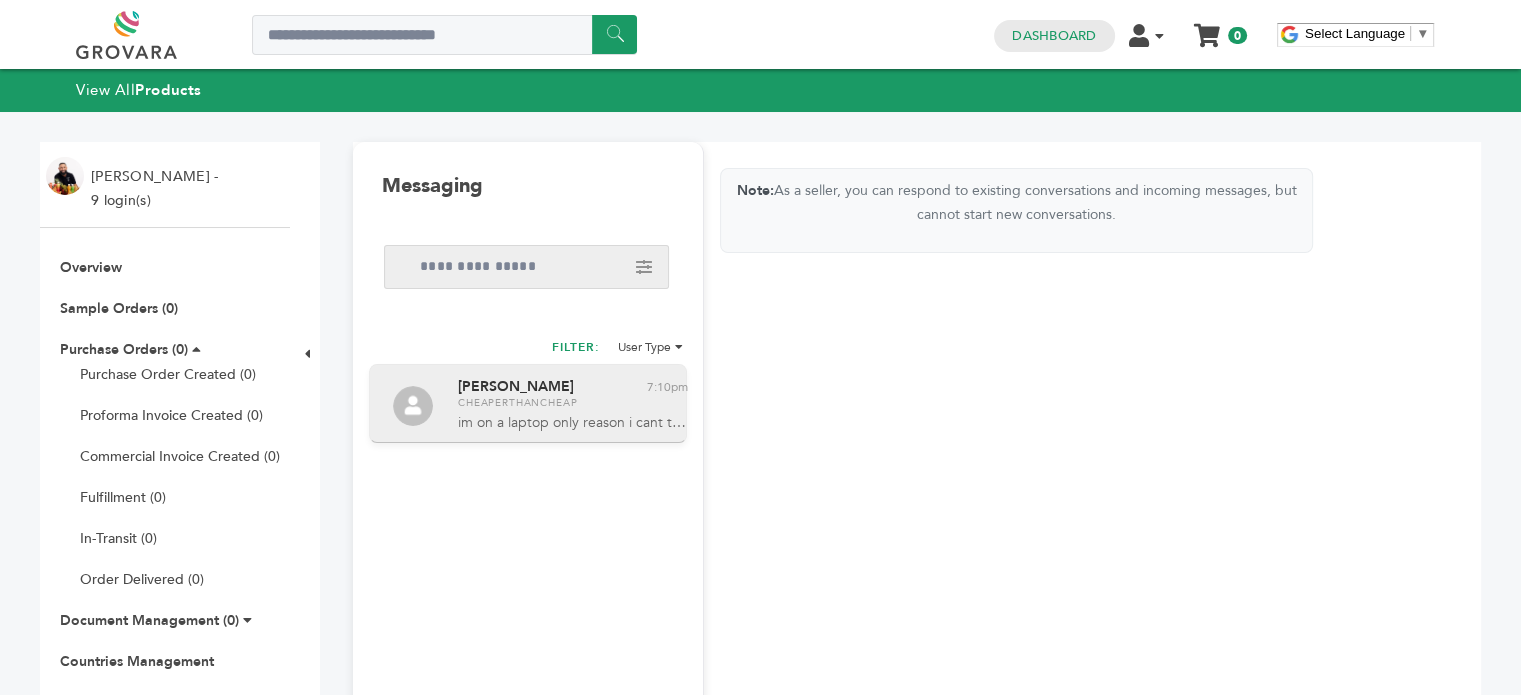 click on "im on a laptop only reason i cant take a screen shot to prove it" at bounding box center (574, 423) 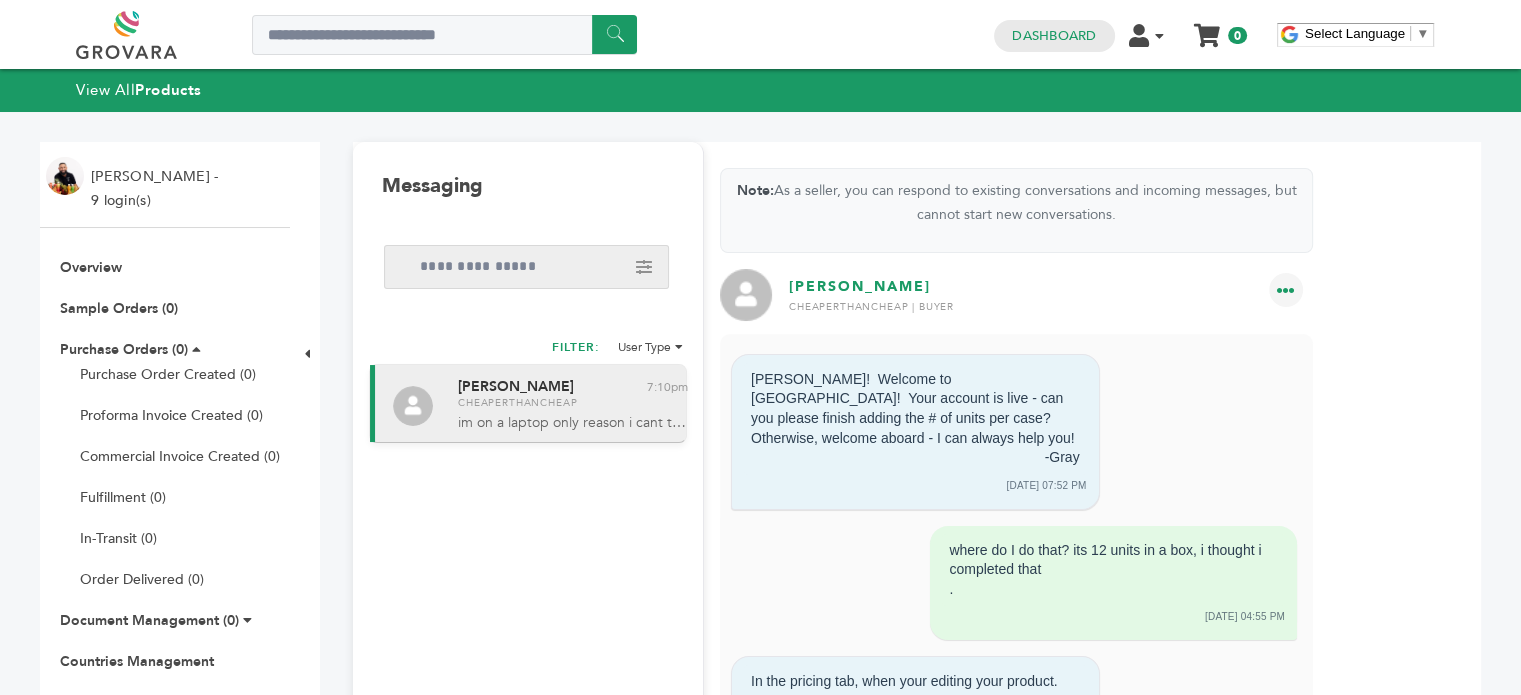 scroll, scrollTop: 195, scrollLeft: 0, axis: vertical 